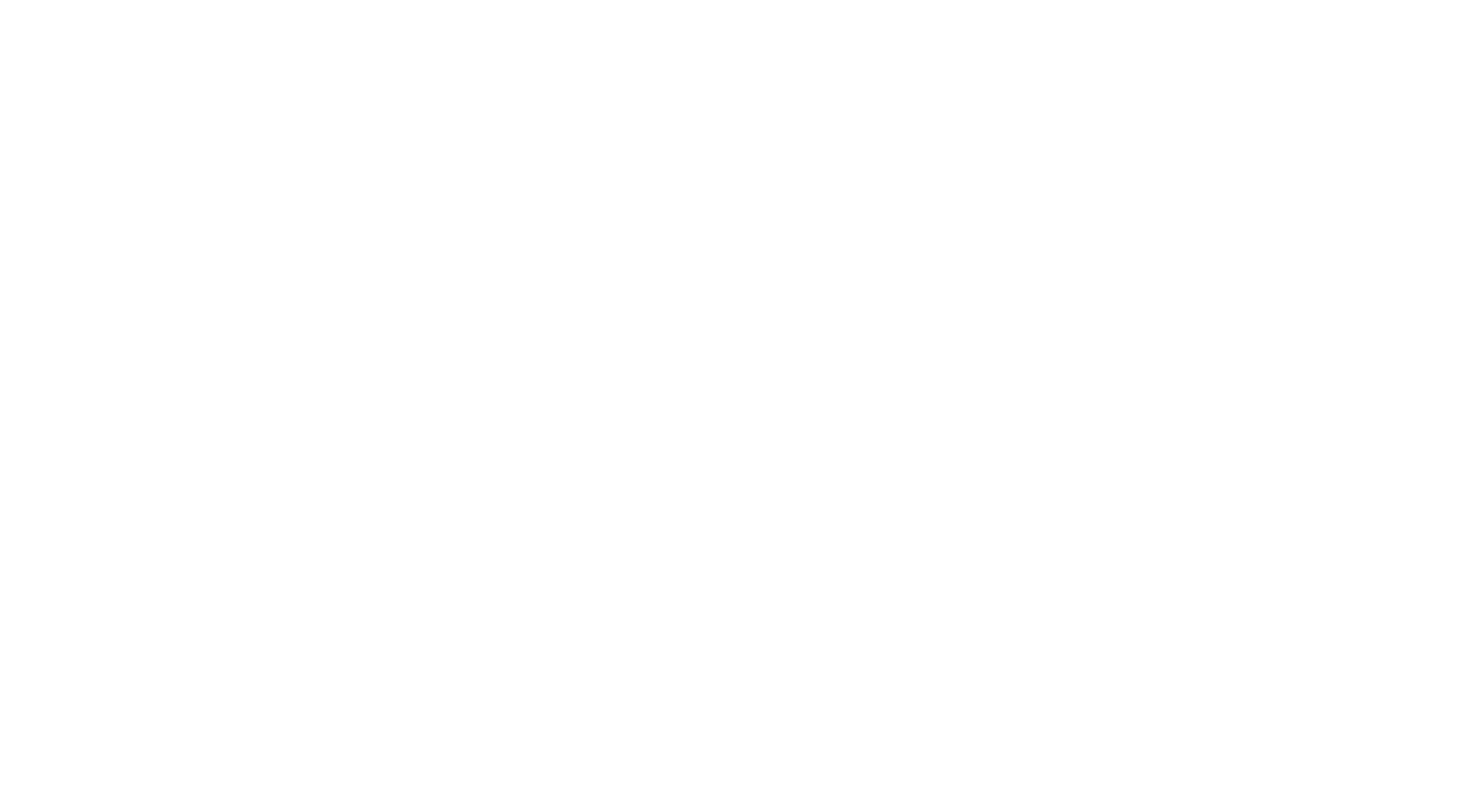scroll, scrollTop: 0, scrollLeft: 0, axis: both 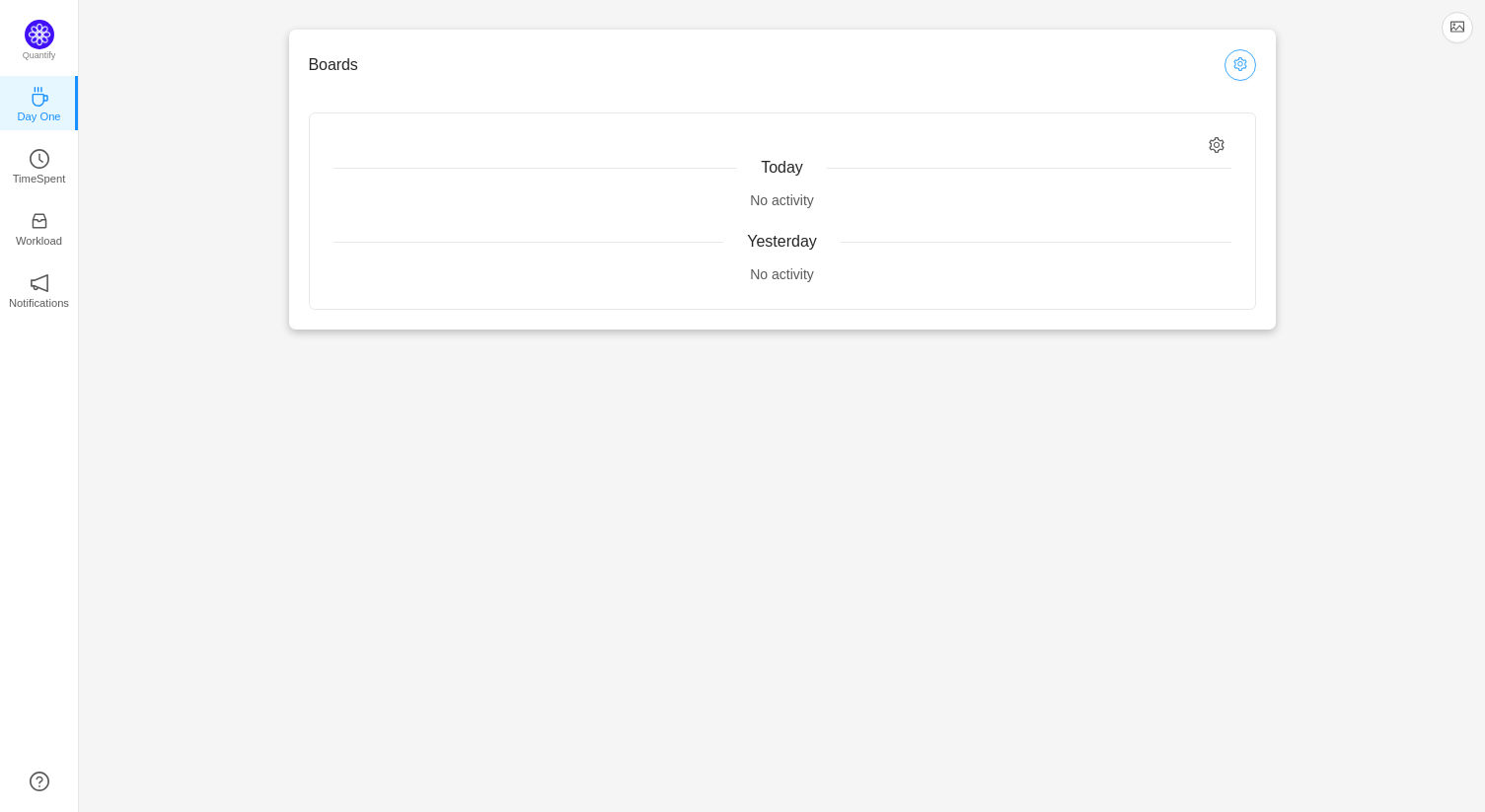 click at bounding box center (1240, 65) 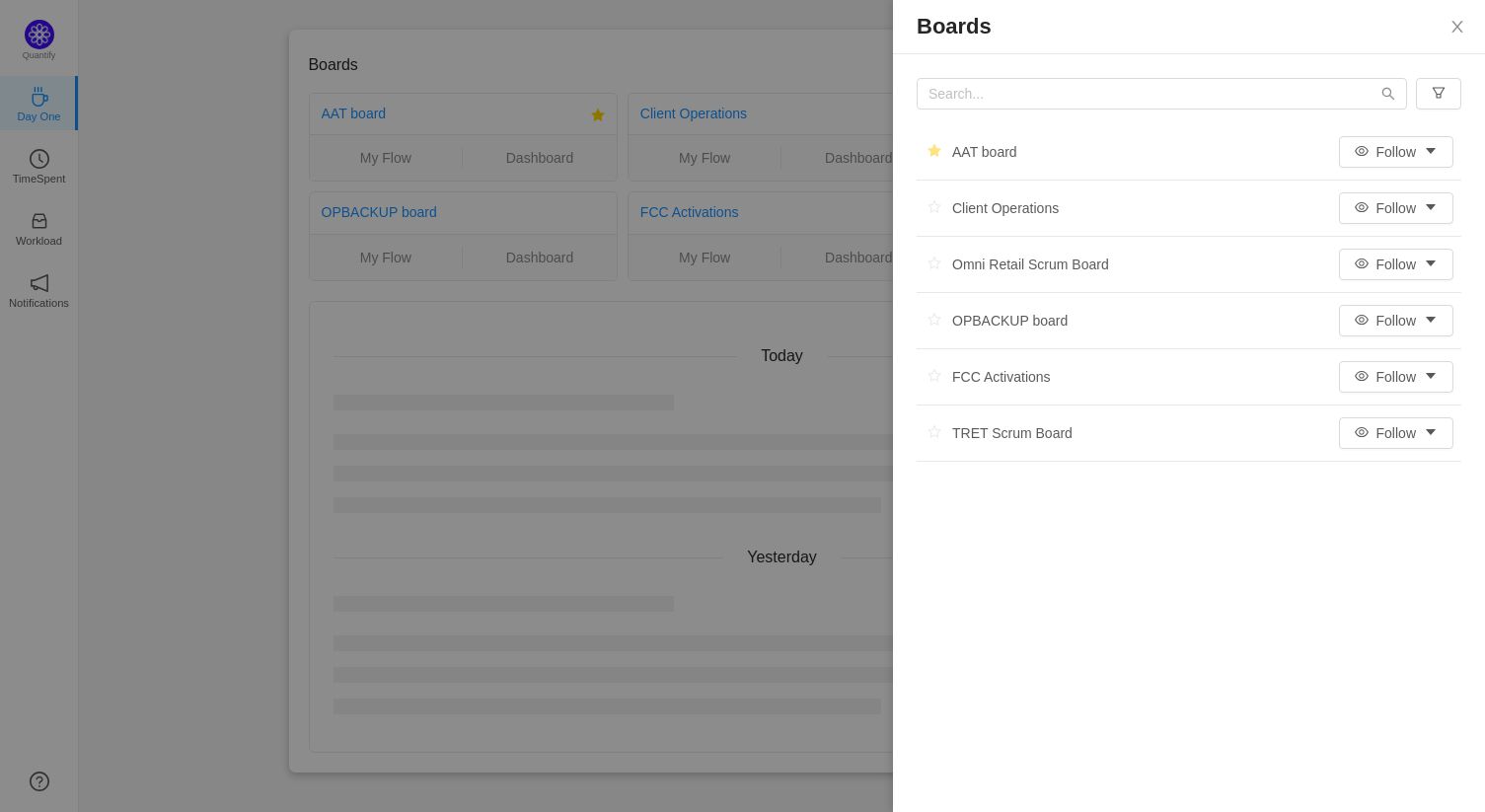 click at bounding box center (934, 152) 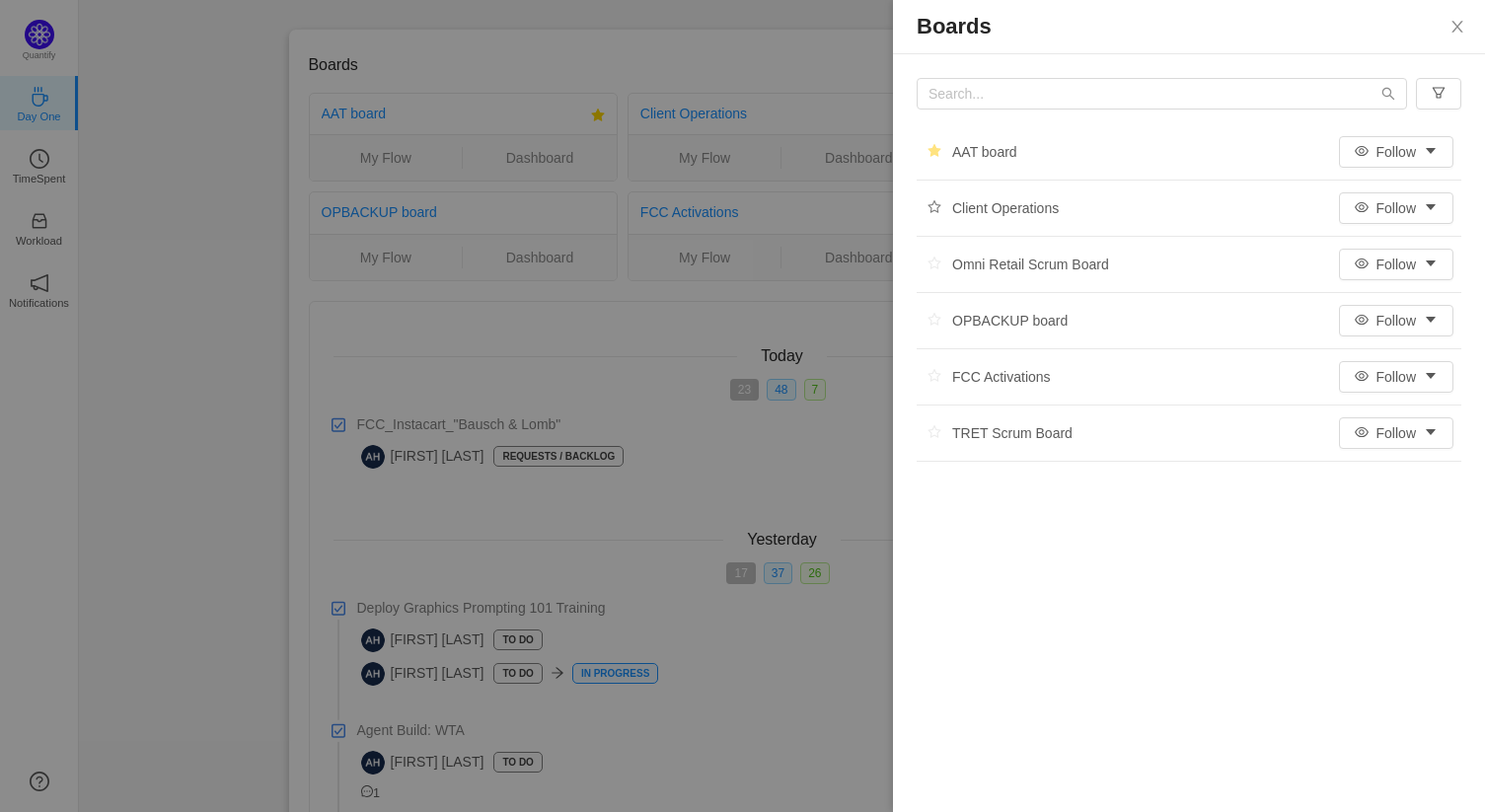 click at bounding box center [934, 152] 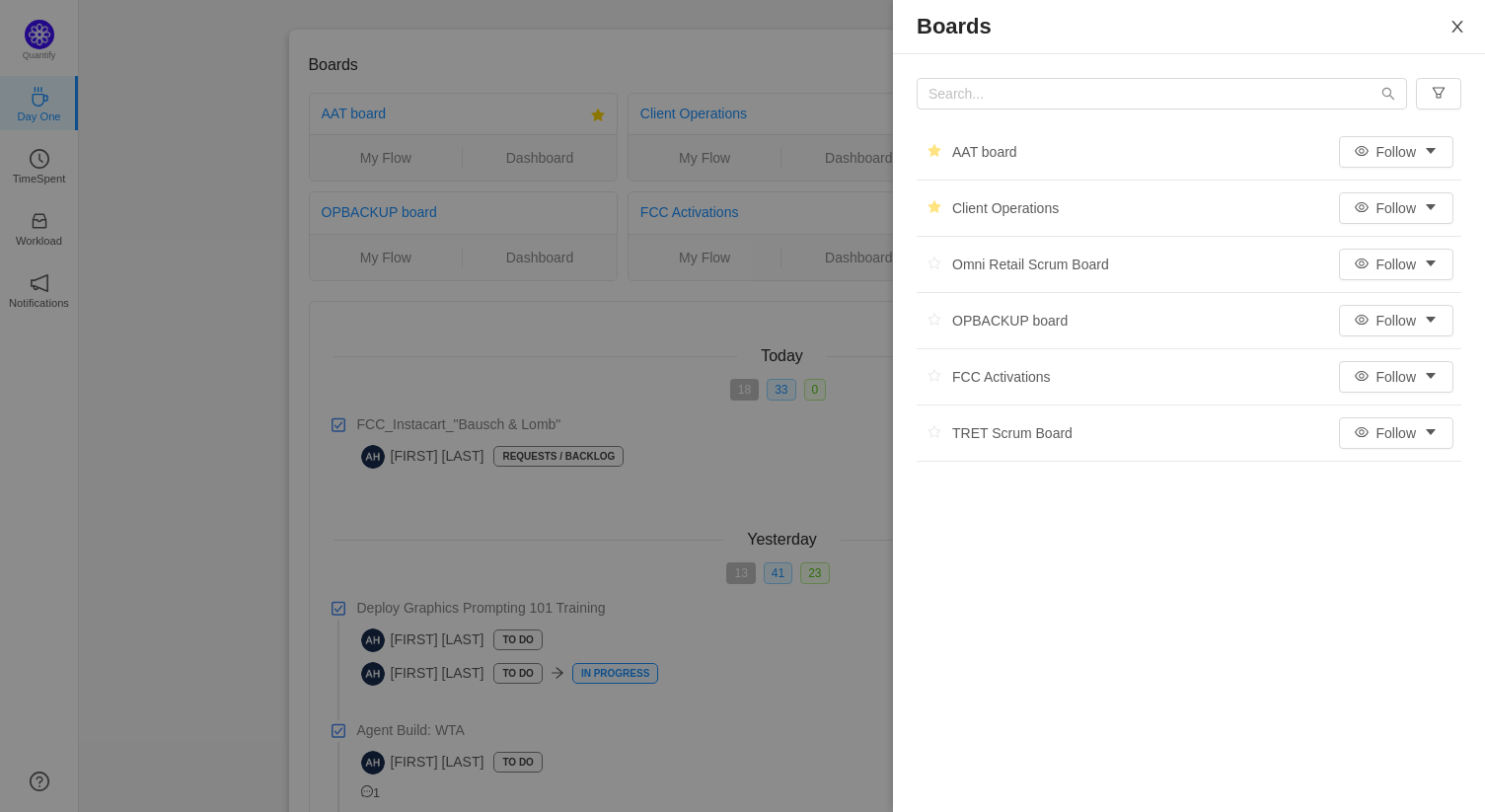 drag, startPoint x: 1460, startPoint y: 24, endPoint x: 1449, endPoint y: 28, distance: 11.7046999 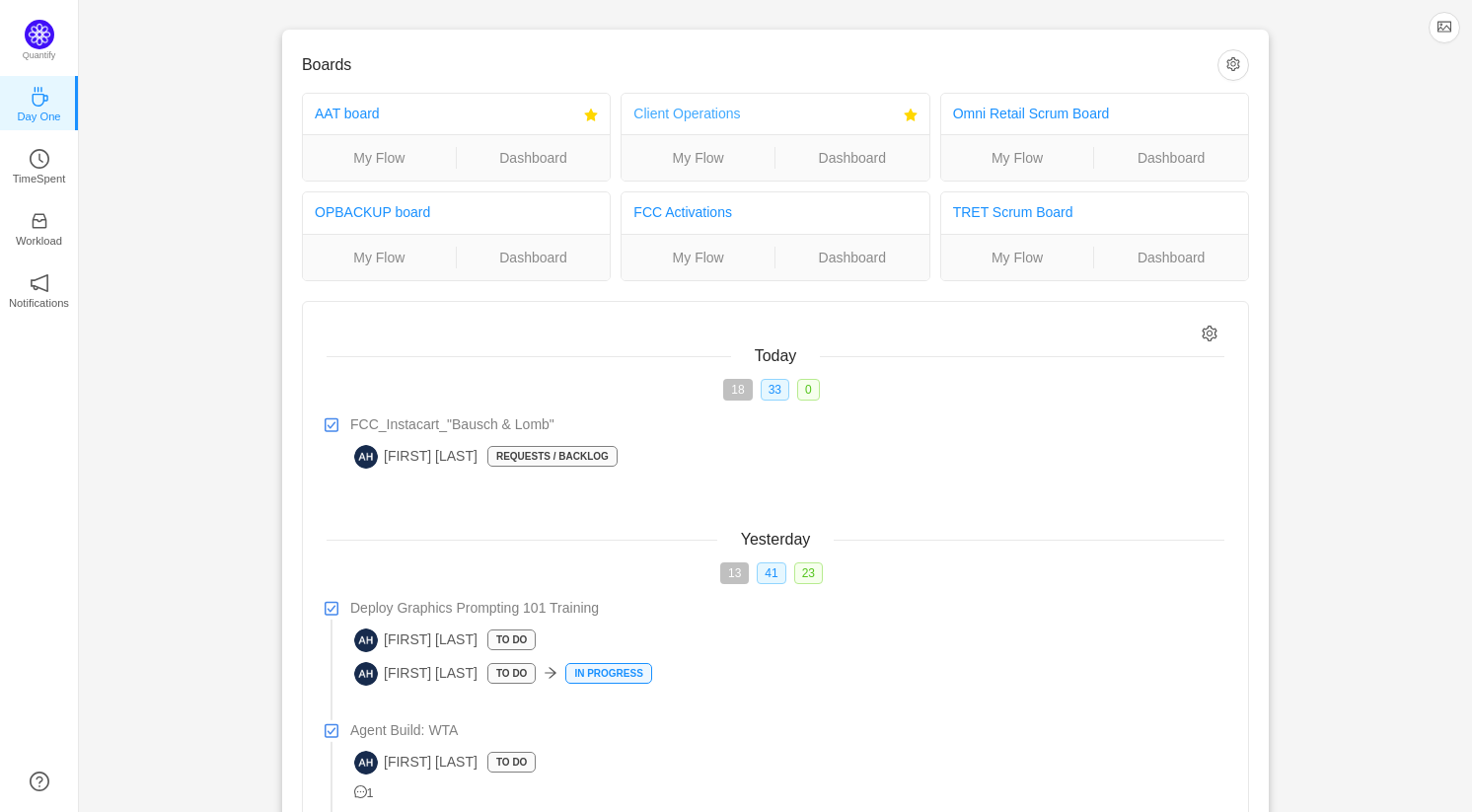 click on "Client Operations" at bounding box center (687, 113) 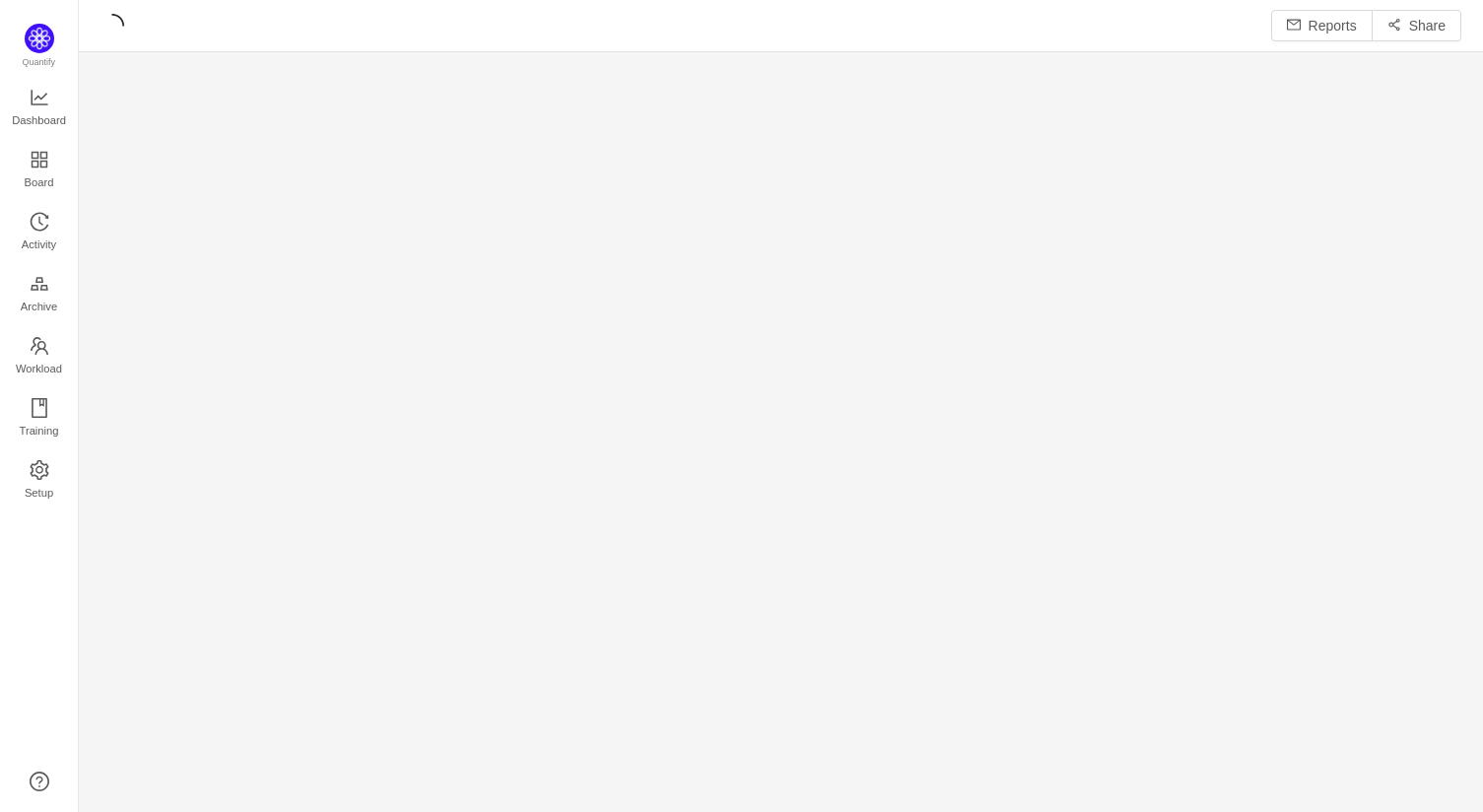 scroll, scrollTop: 0, scrollLeft: 0, axis: both 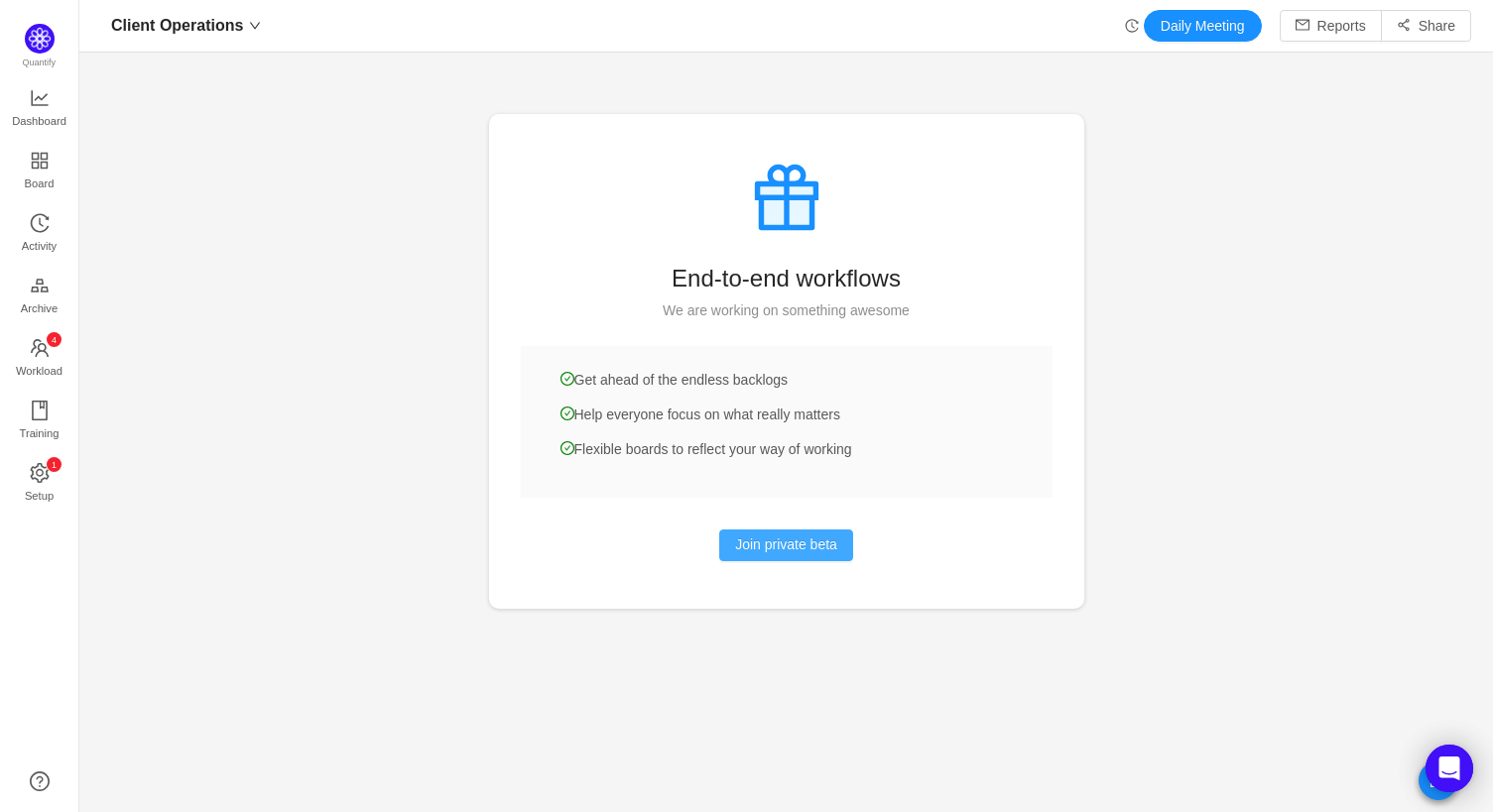 click on "Join private beta" at bounding box center [786, 545] 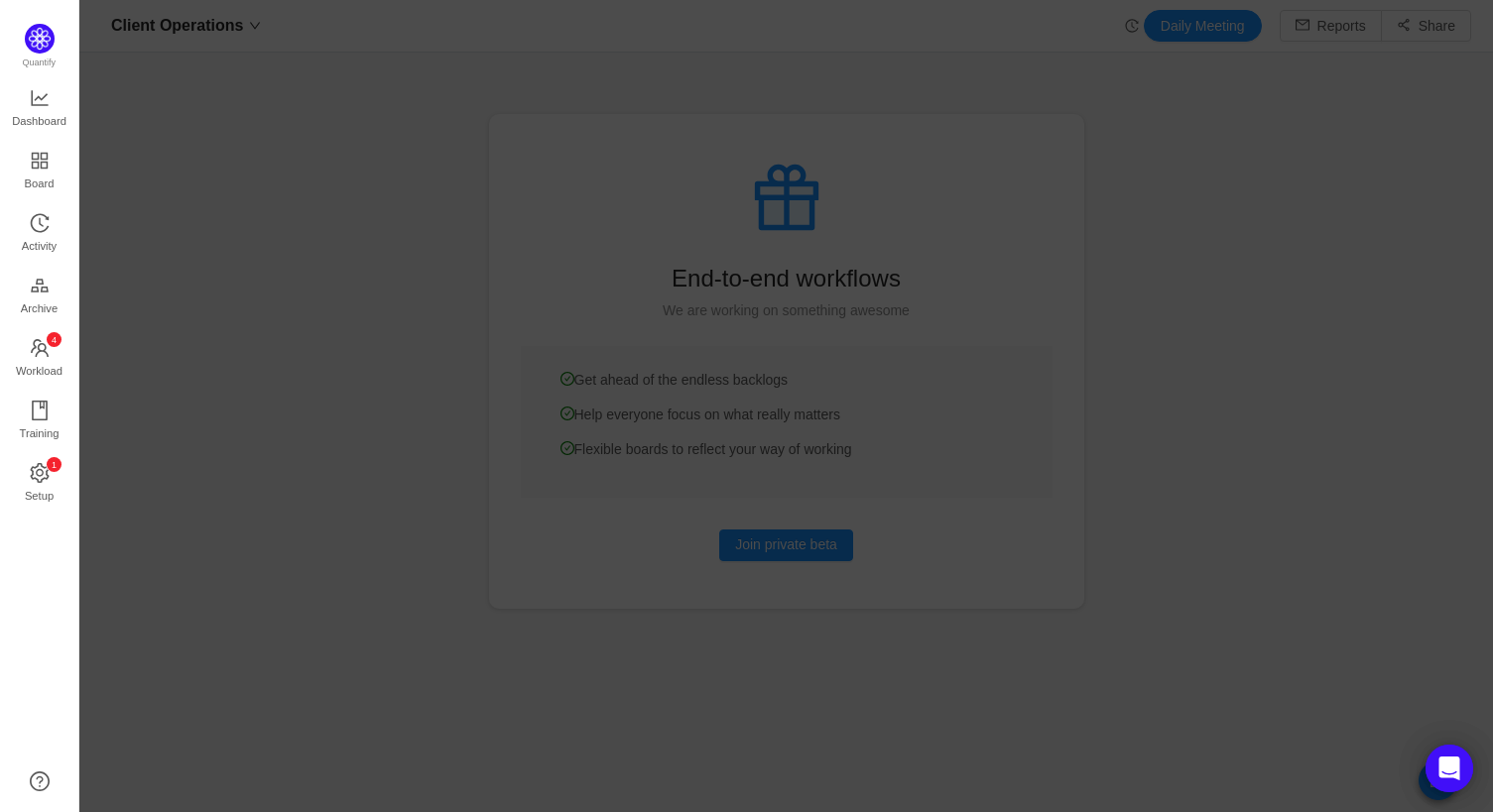 drag, startPoint x: 1171, startPoint y: 466, endPoint x: 1158, endPoint y: 467, distance: 13.038405 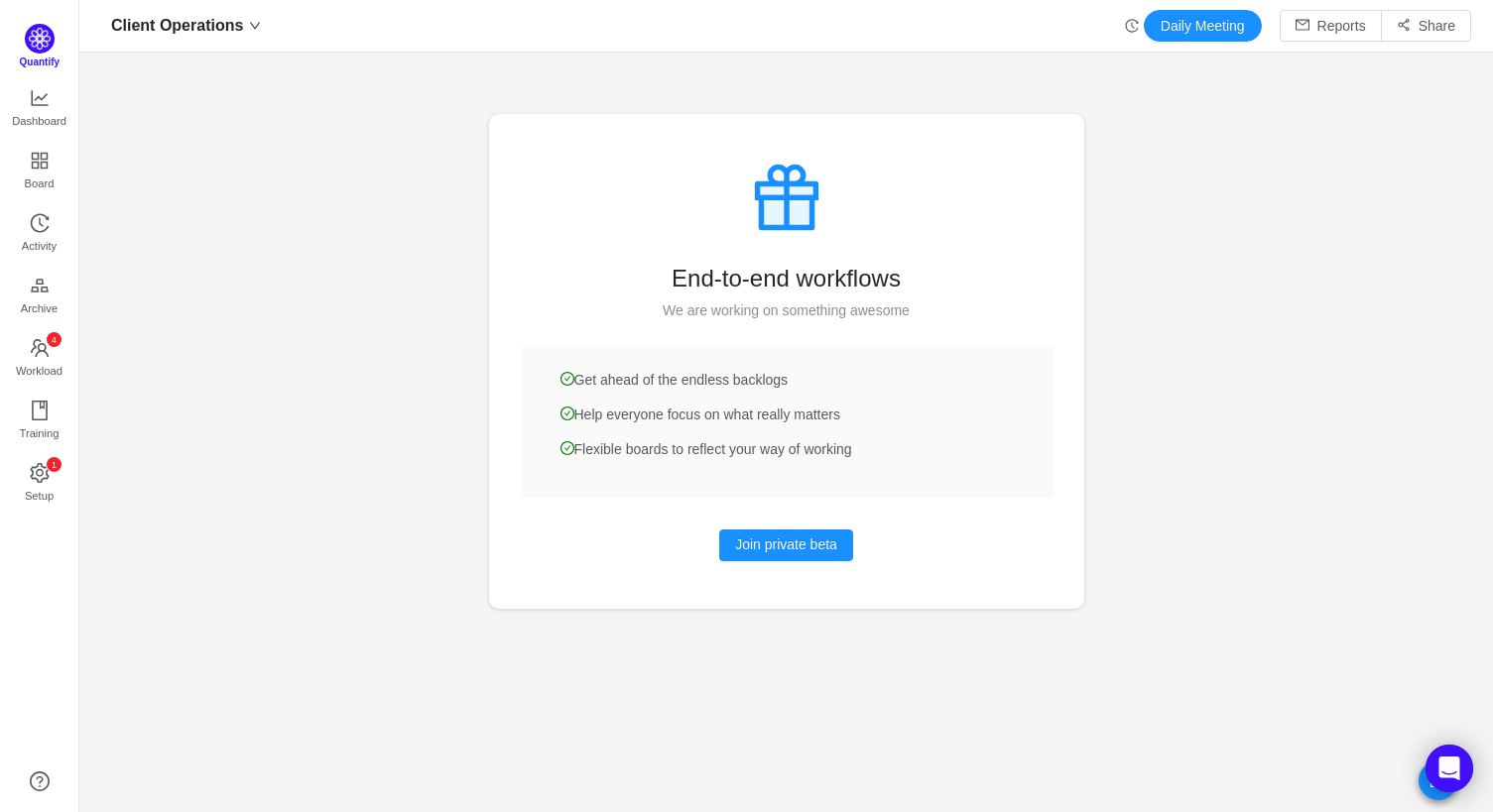 click on "Quantify" at bounding box center [43, 46] 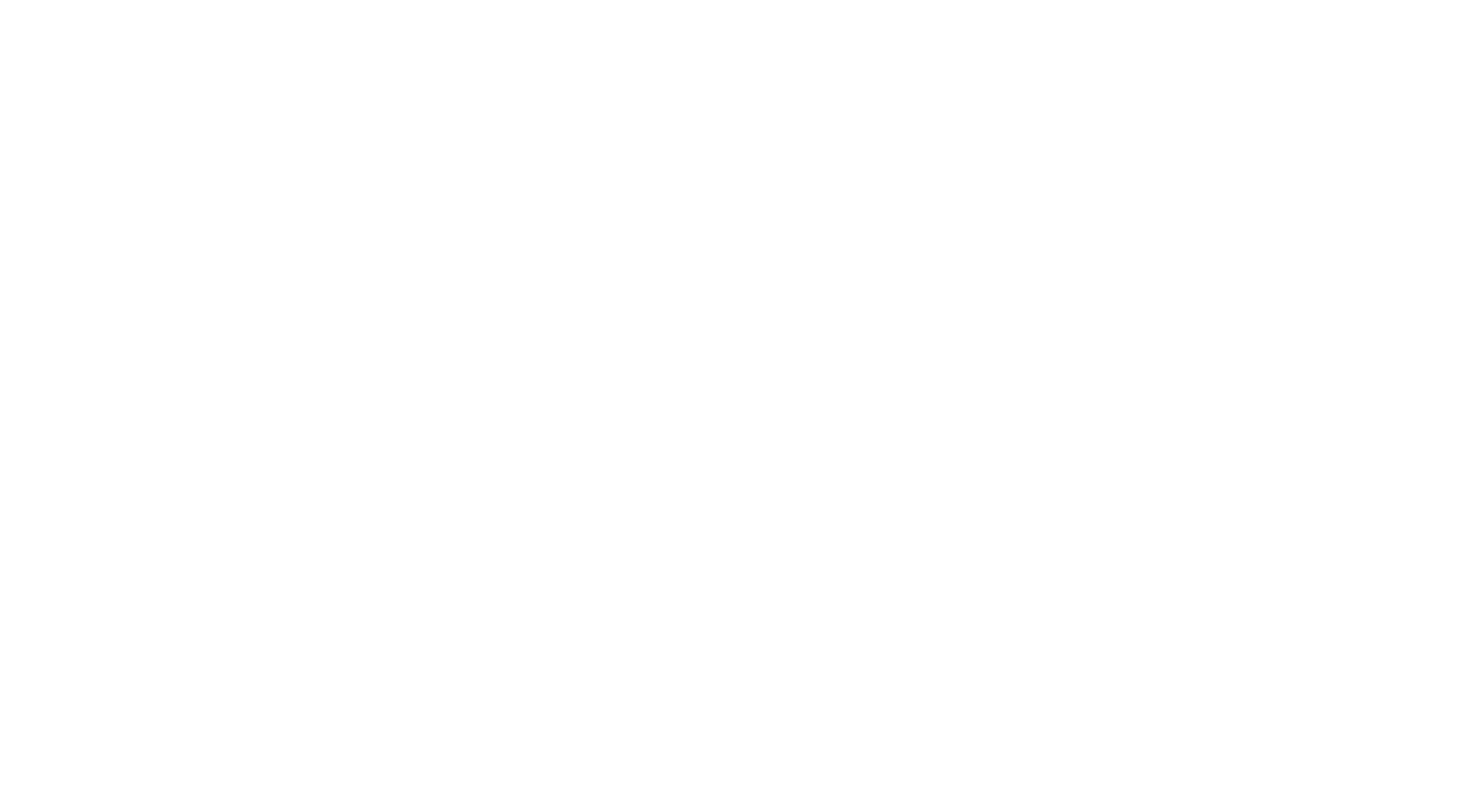 scroll, scrollTop: 0, scrollLeft: 0, axis: both 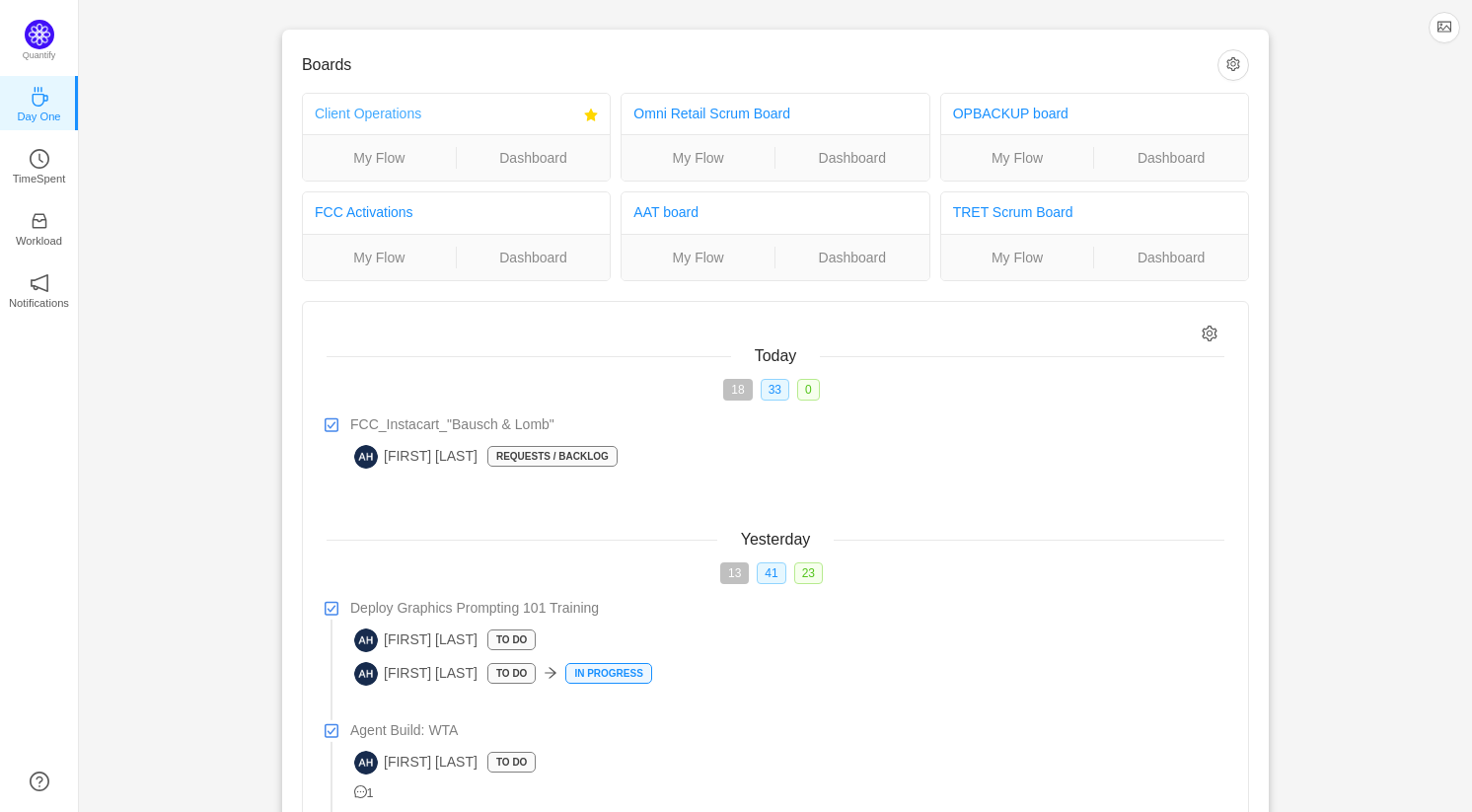 click on "Client Operations" at bounding box center [368, 113] 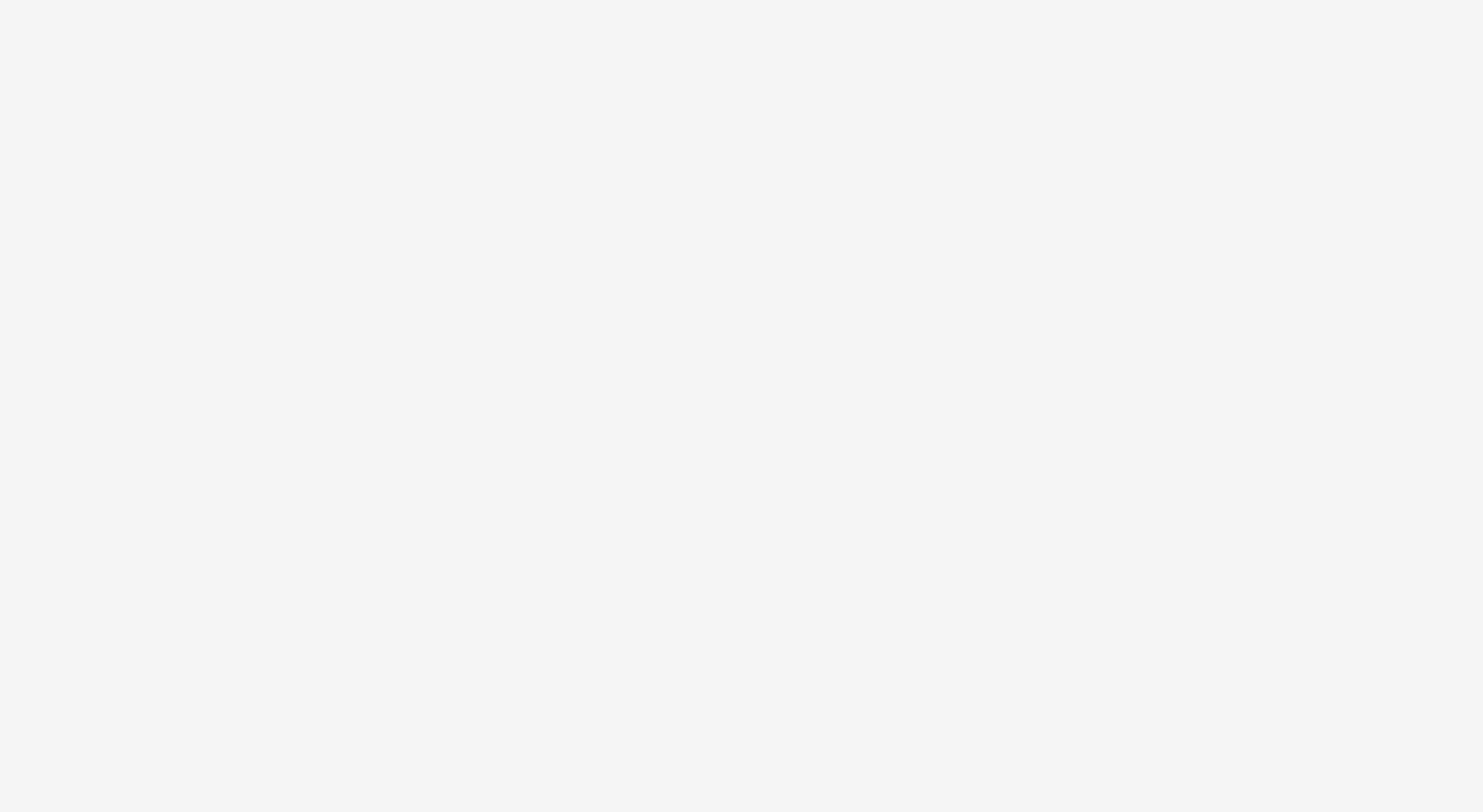 scroll, scrollTop: 0, scrollLeft: 0, axis: both 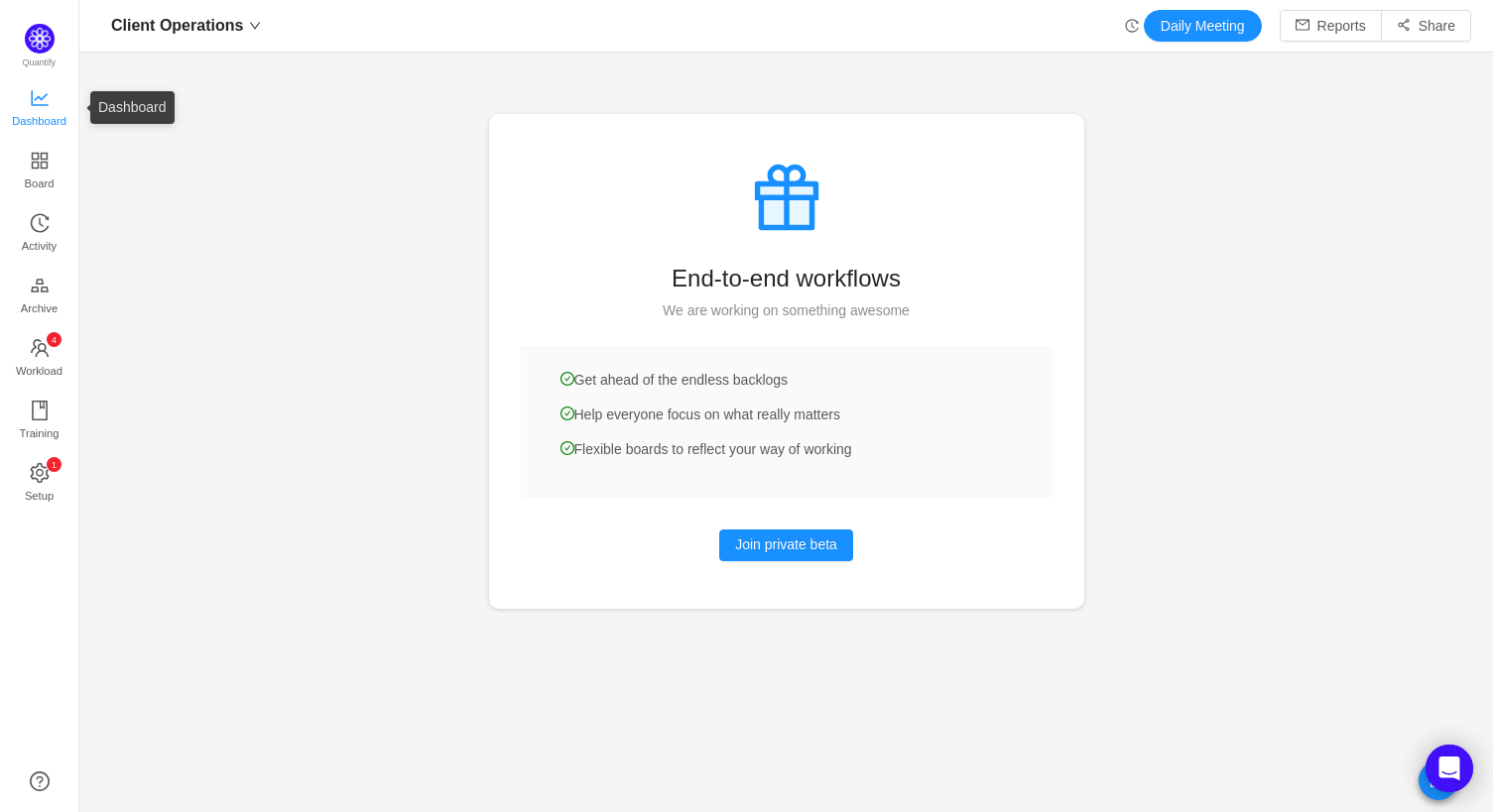 click on "Dashboard" at bounding box center [39, 121] 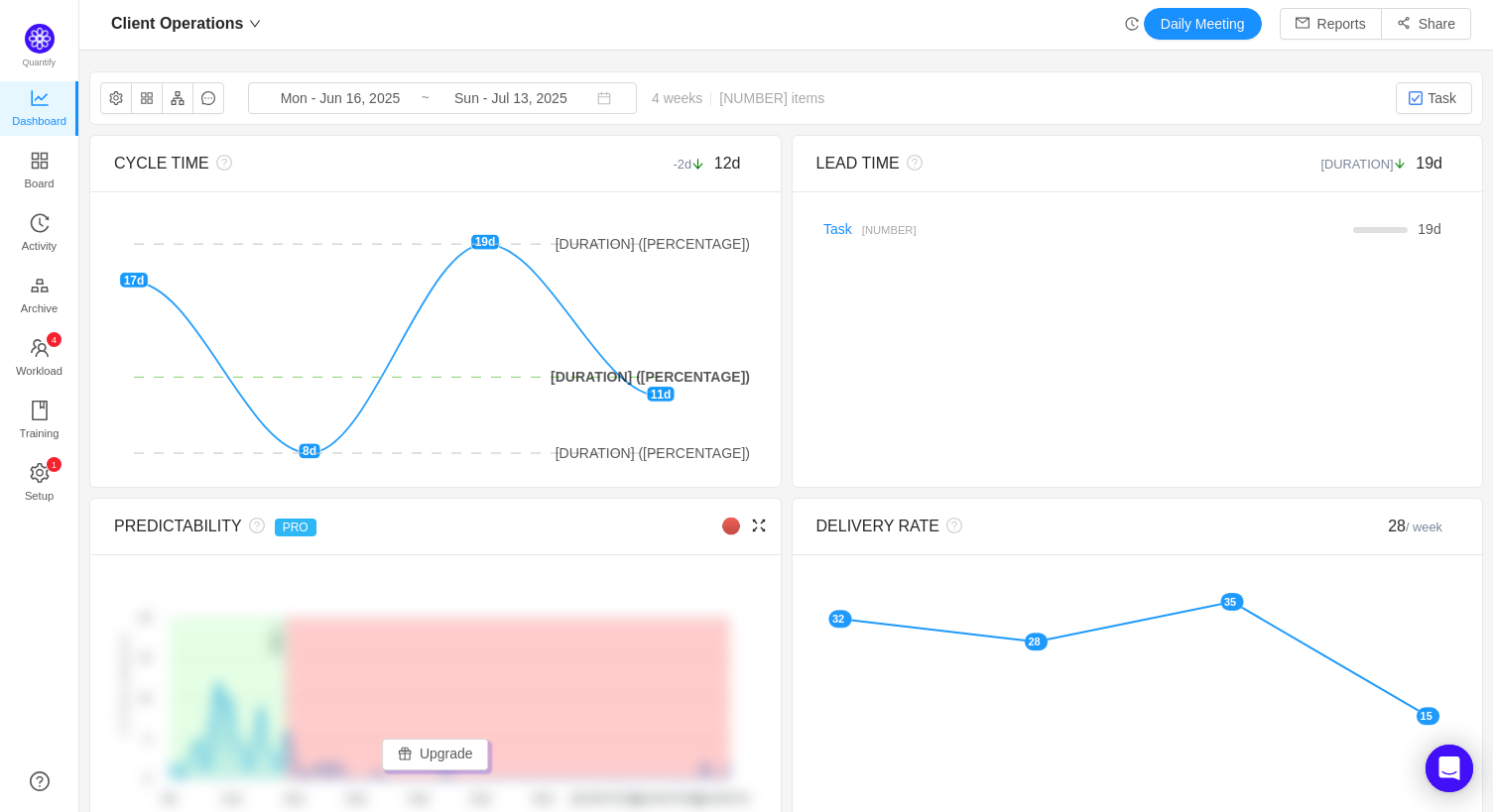 scroll, scrollTop: 0, scrollLeft: 0, axis: both 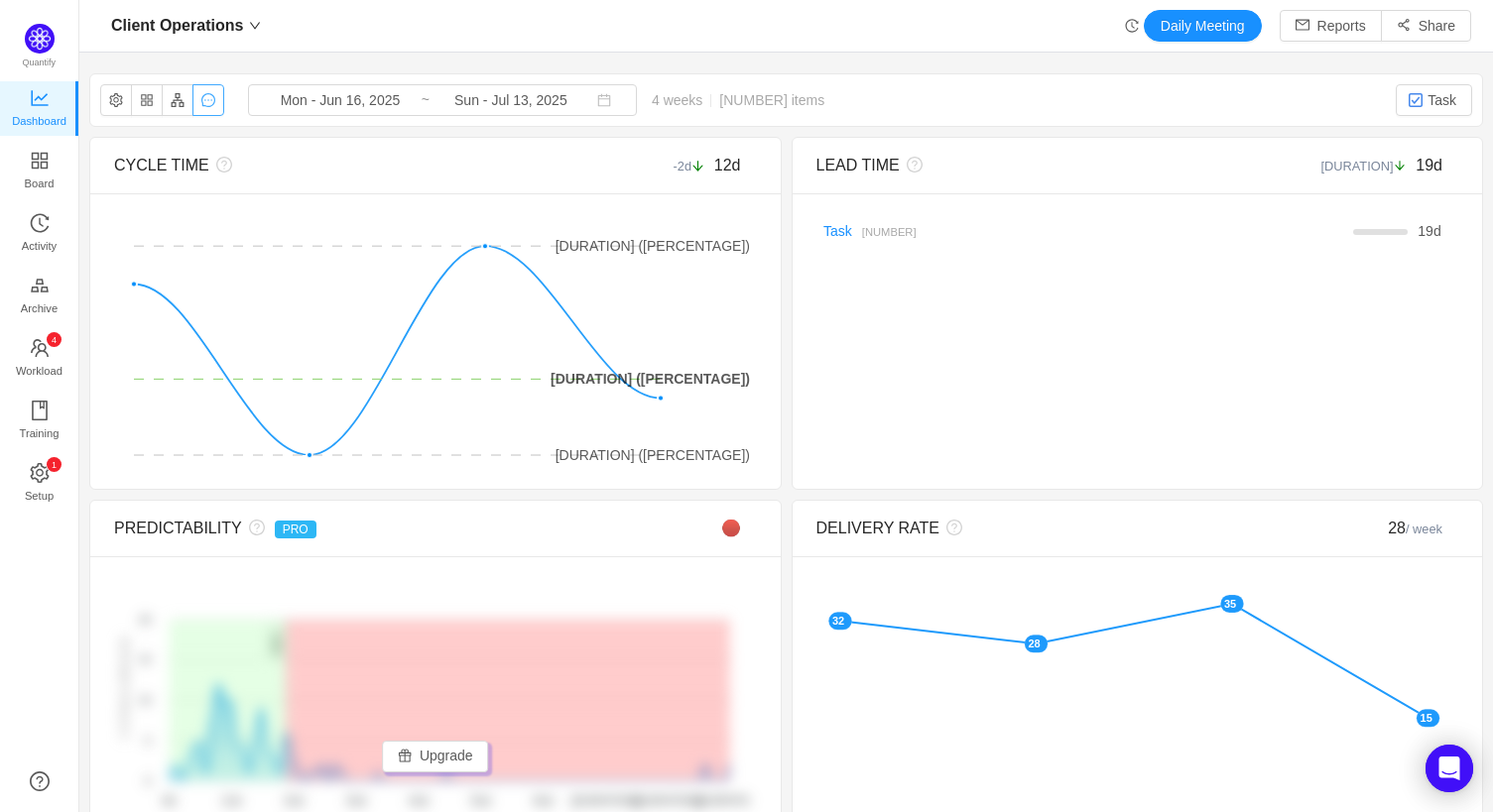 click at bounding box center [208, 100] 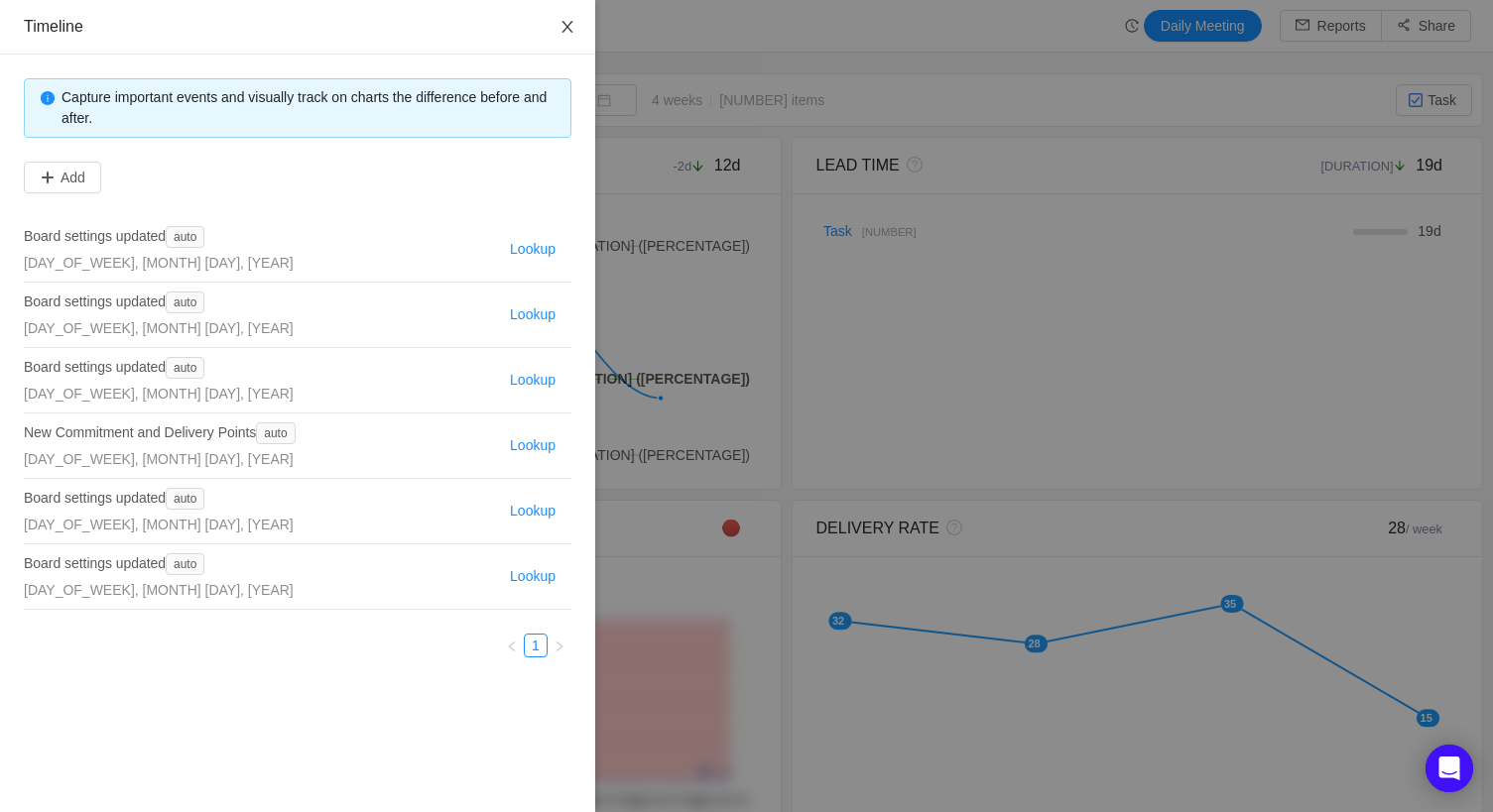 click at bounding box center (566, 27) 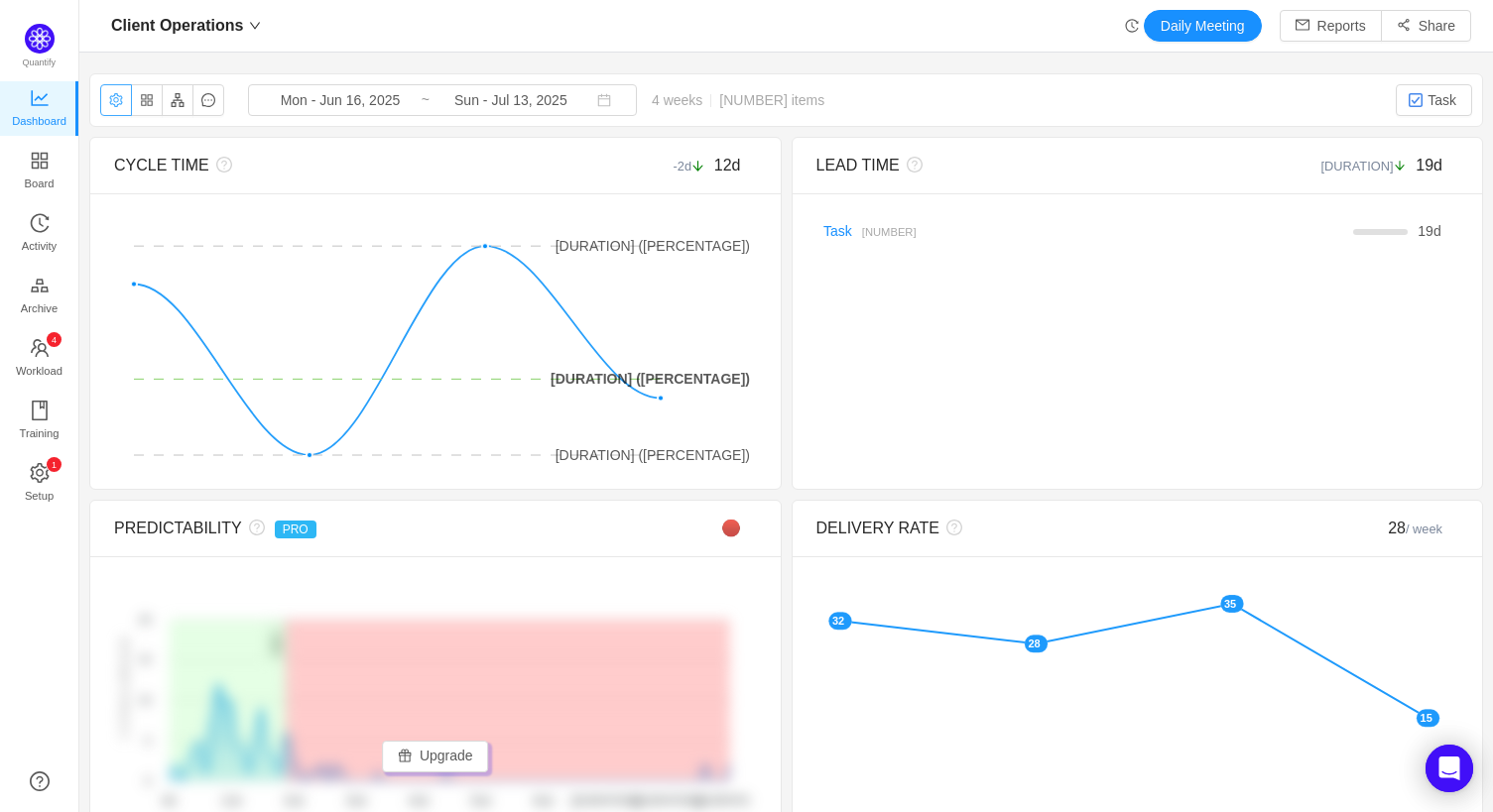 click at bounding box center [116, 100] 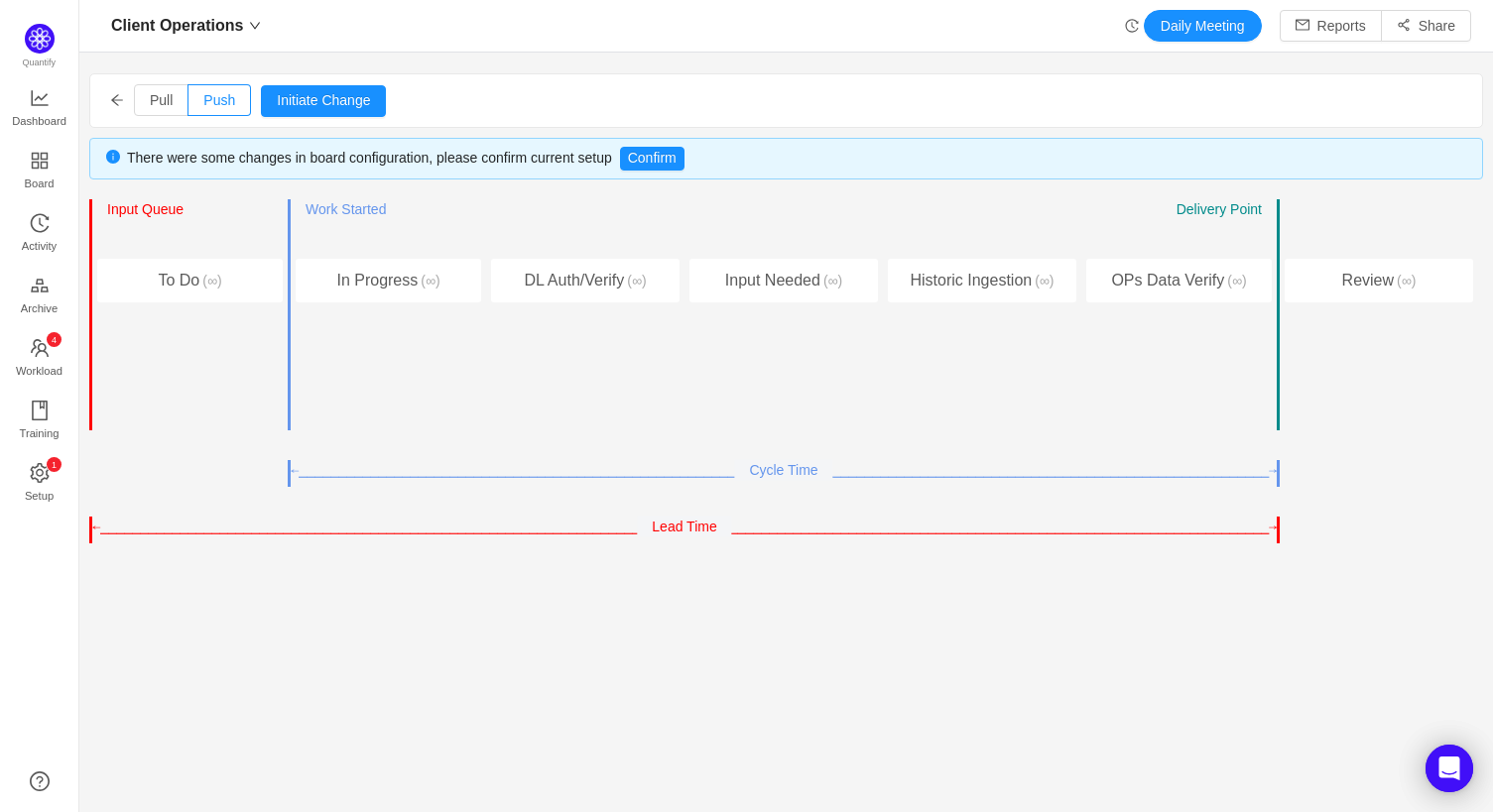 click at bounding box center [117, 100] 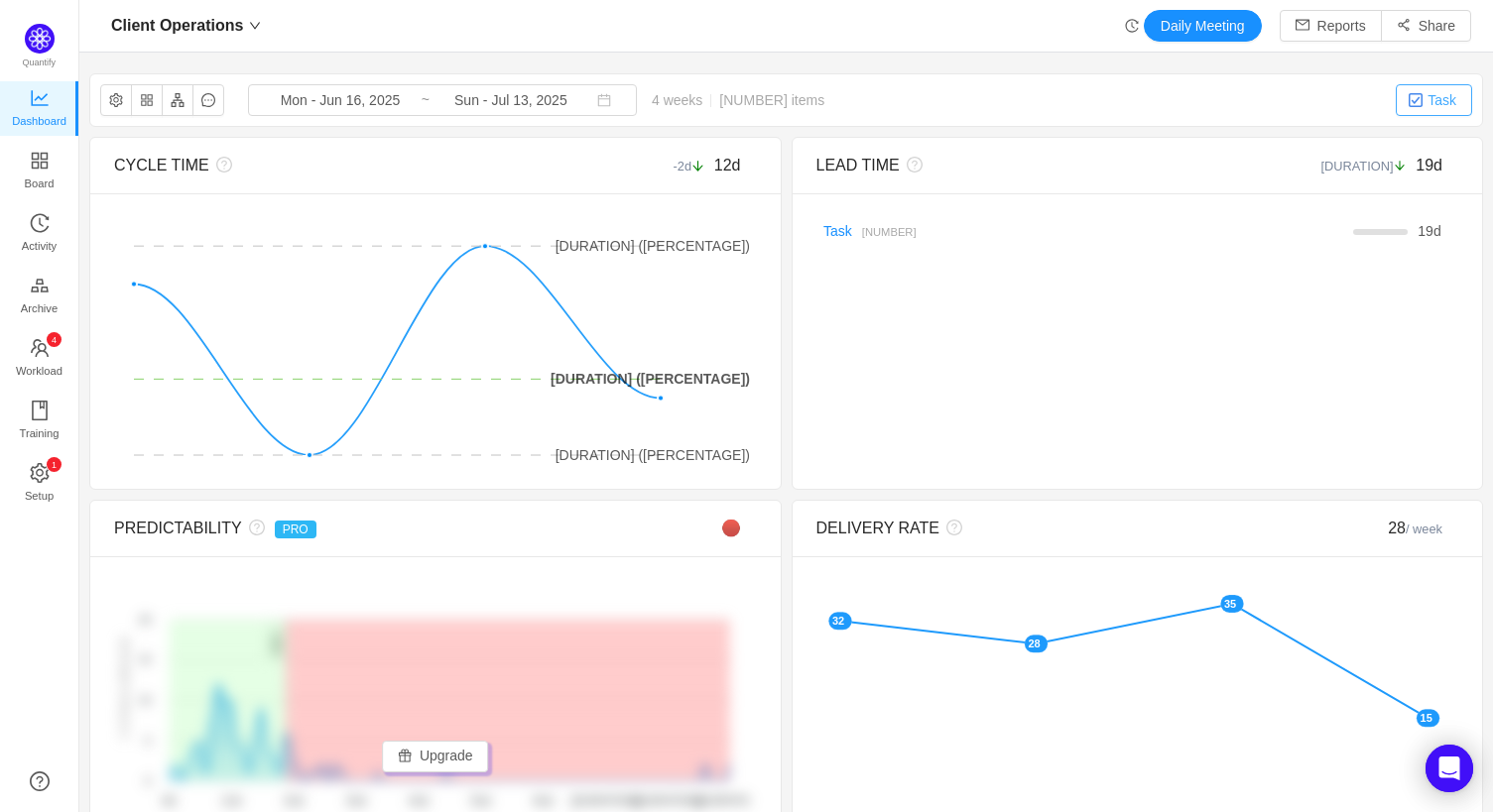 click on "Task" at bounding box center (1433, 100) 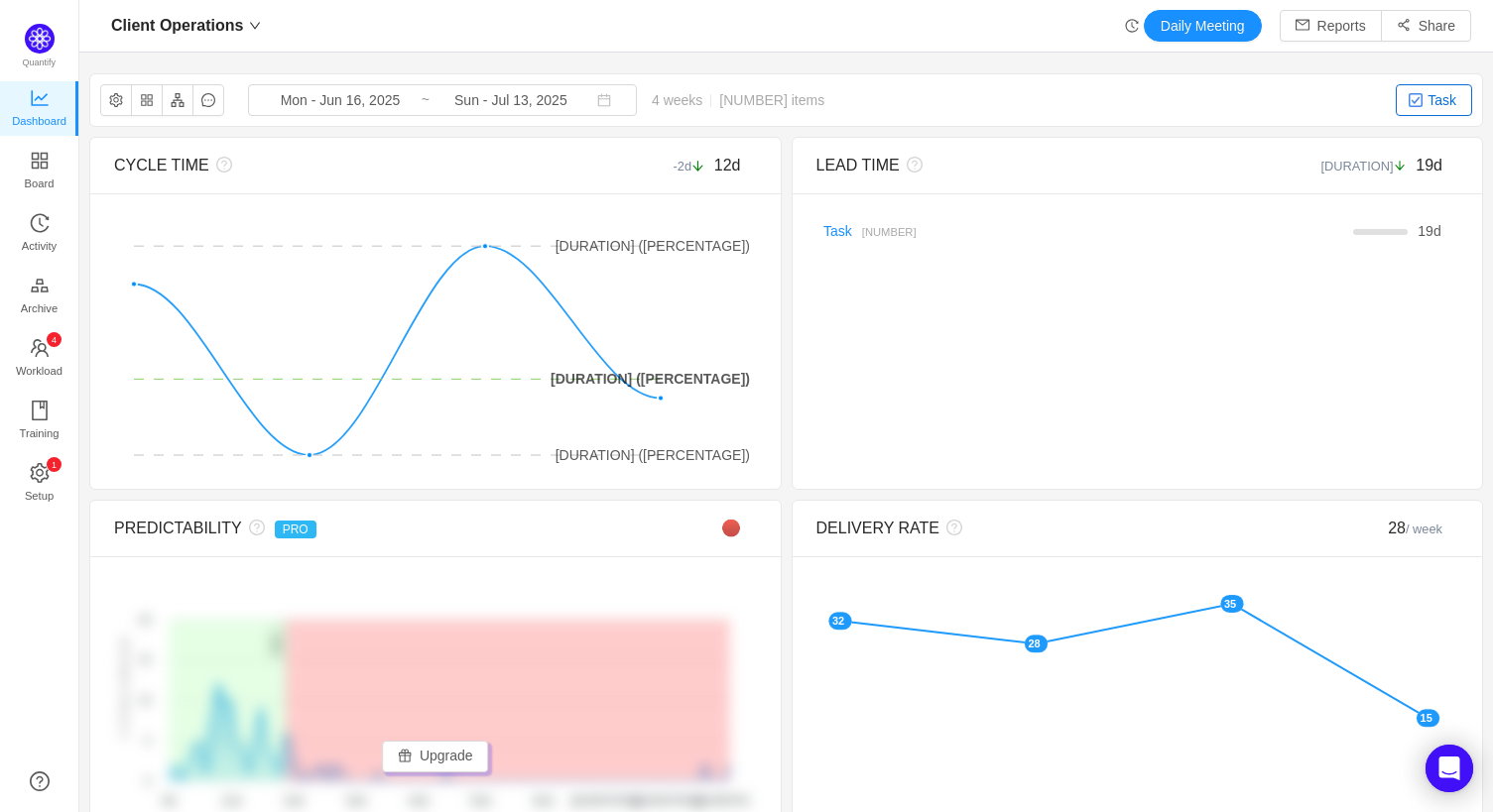 click at bounding box center [1416, 100] 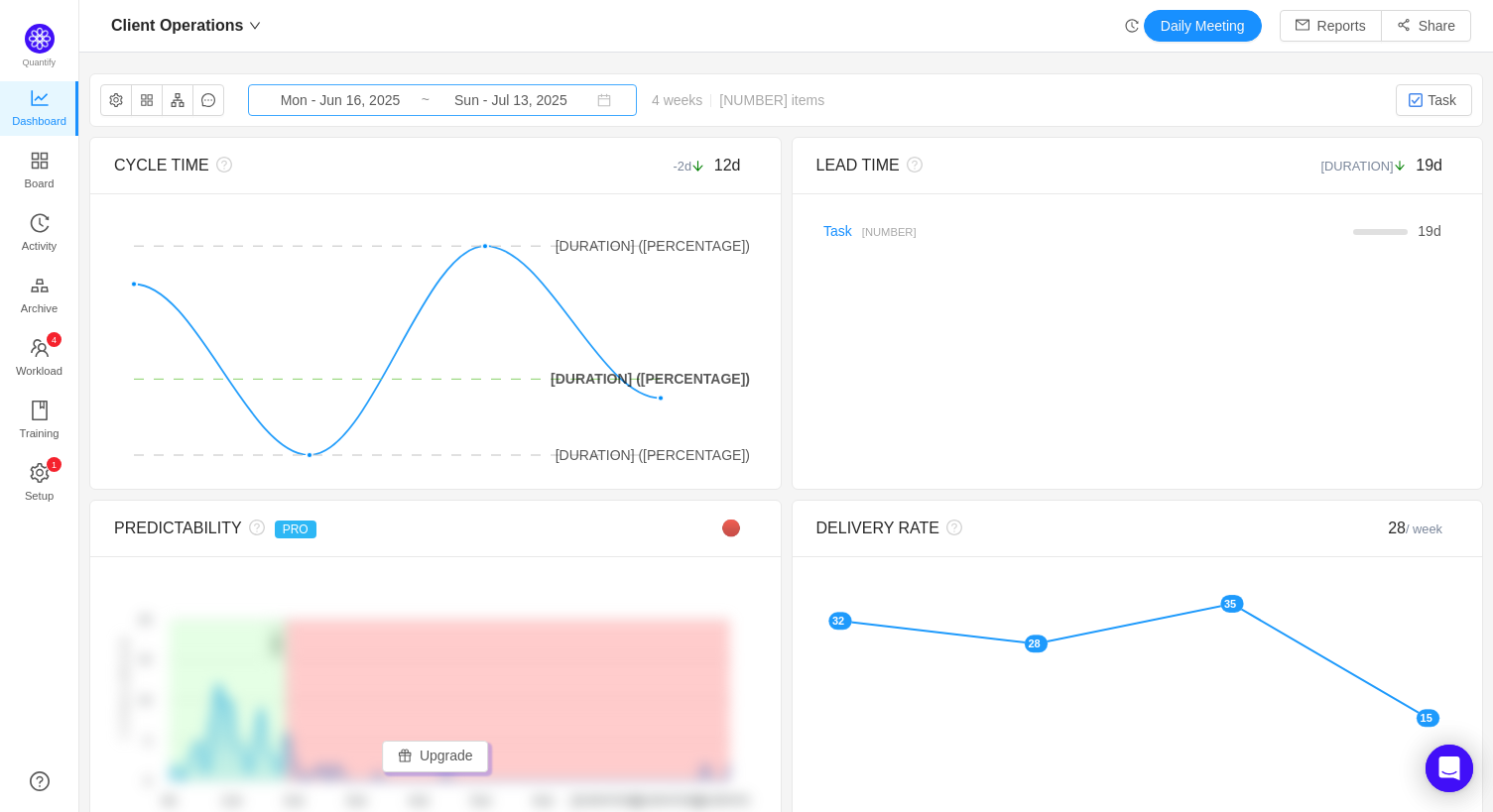 drag, startPoint x: 750, startPoint y: 104, endPoint x: 492, endPoint y: 93, distance: 258.23439 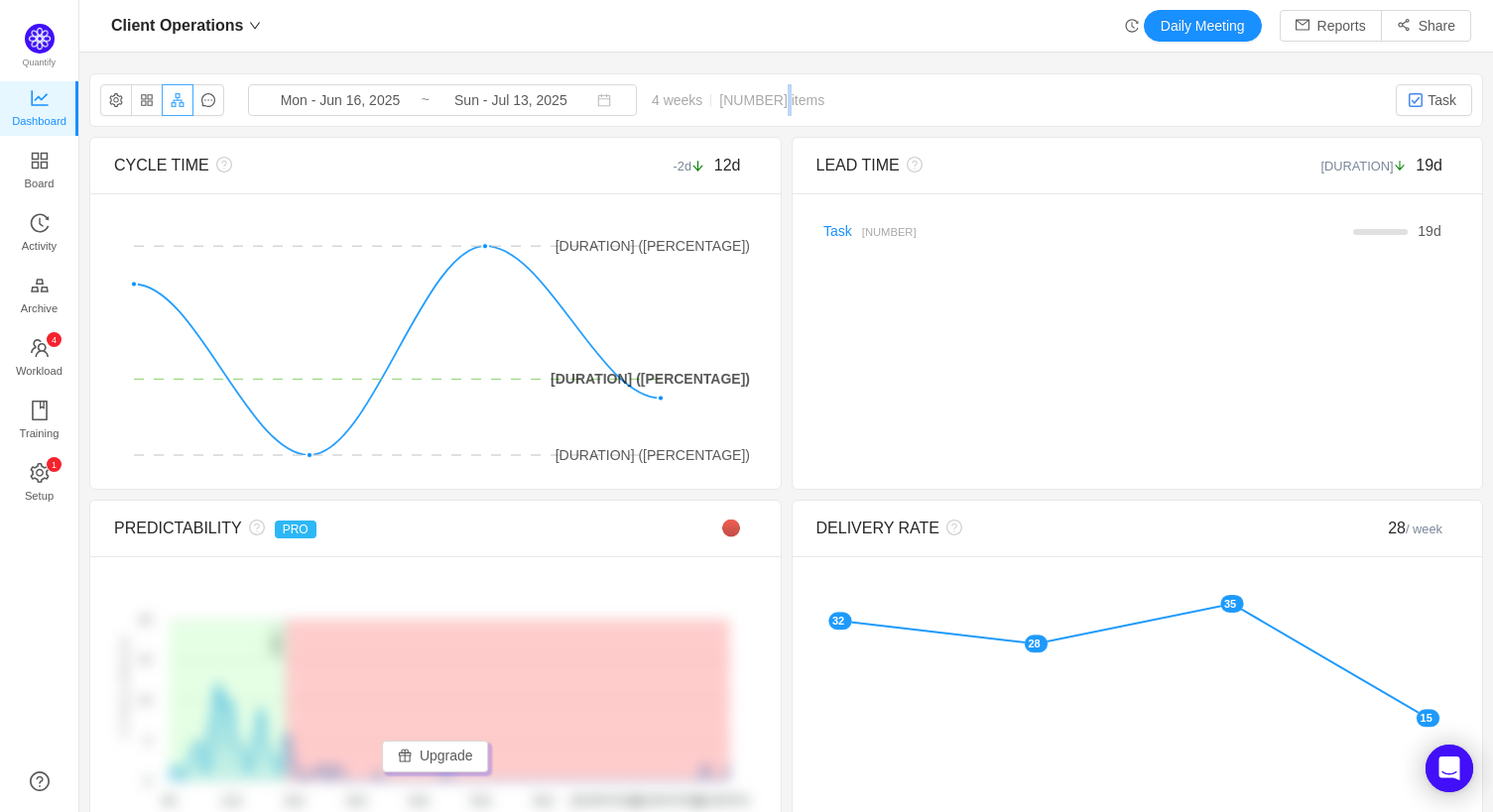 click at bounding box center [178, 100] 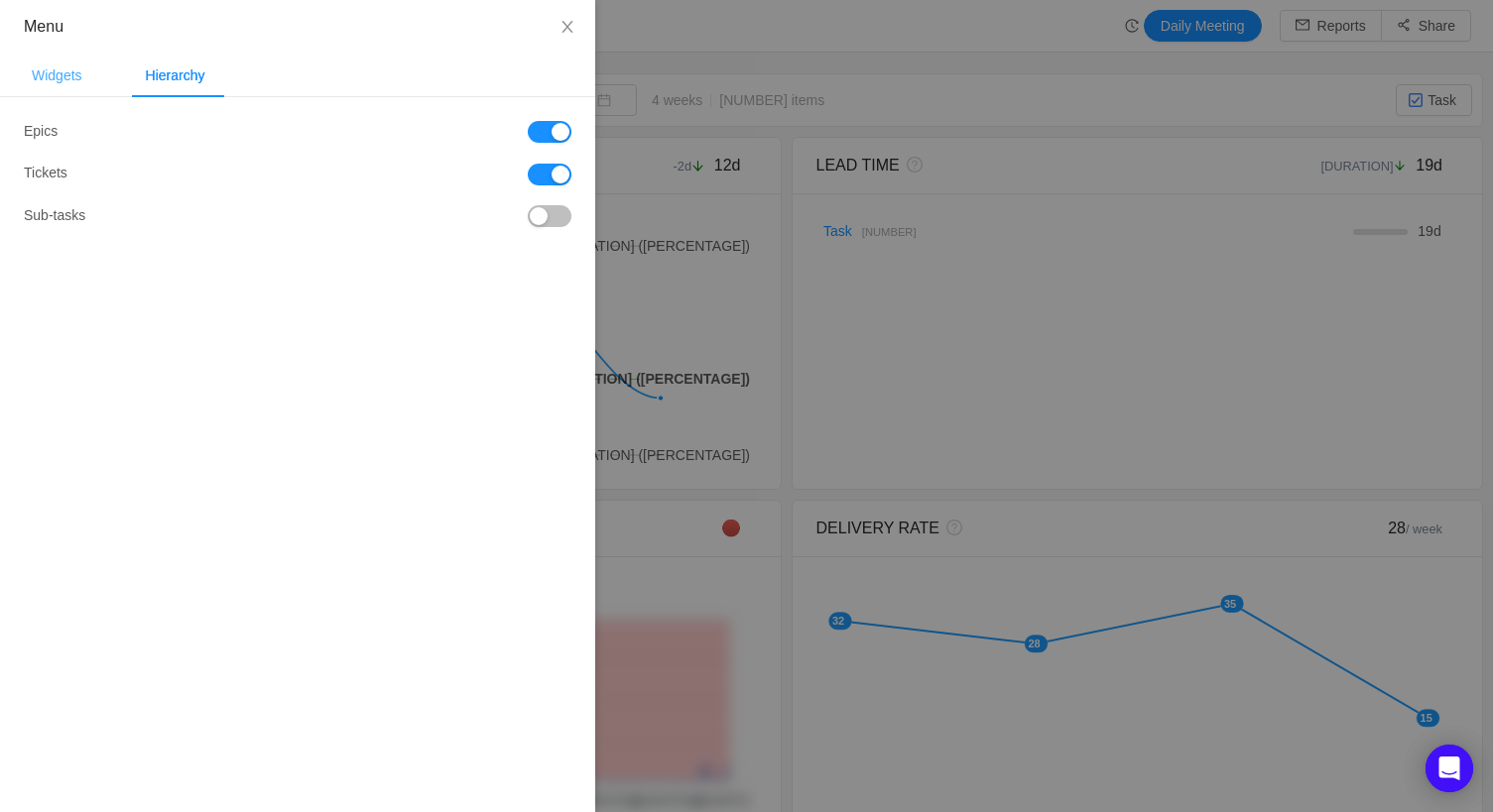 click on "Widgets" at bounding box center [57, 75] 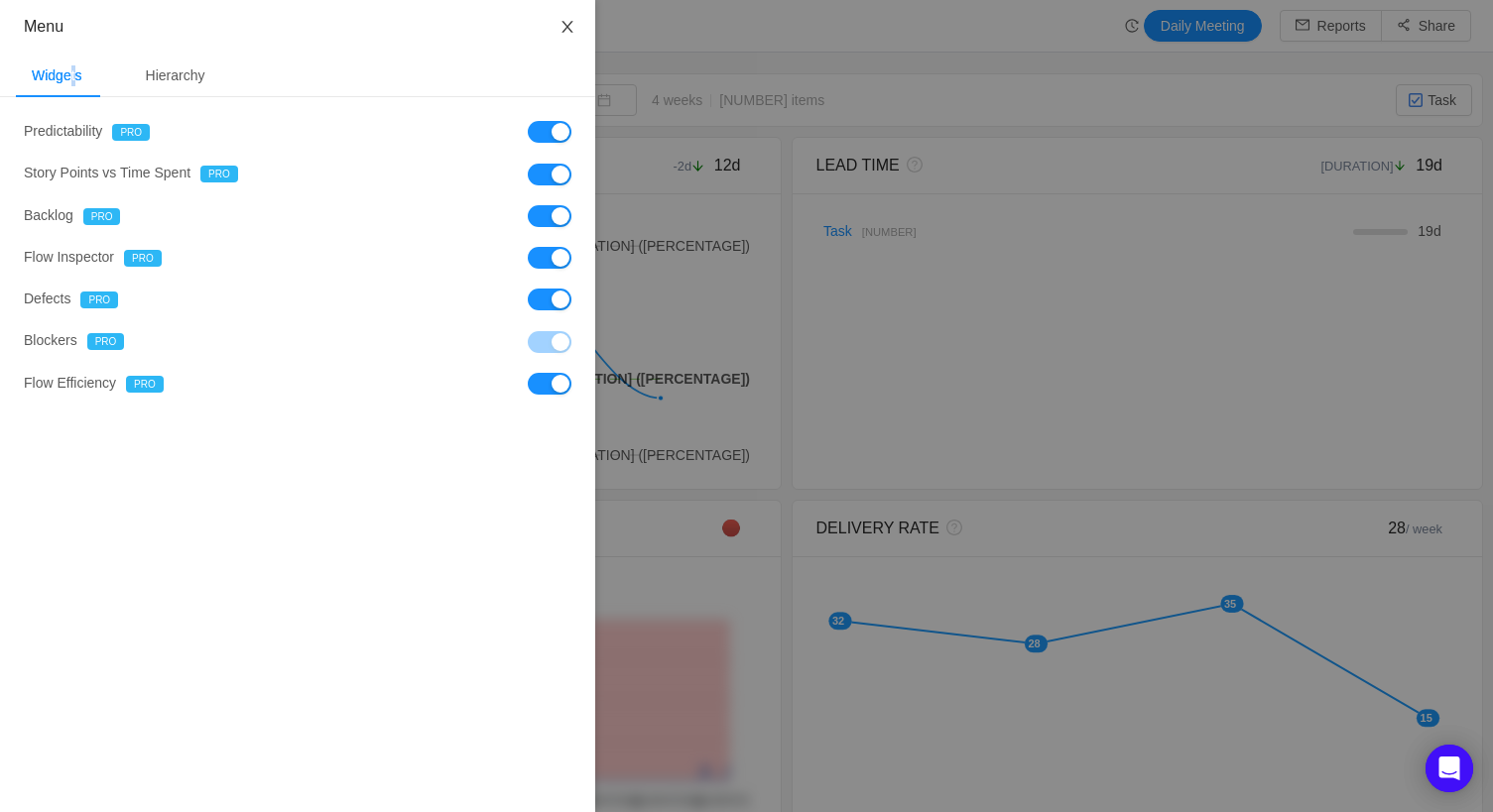 click at bounding box center (567, 28) 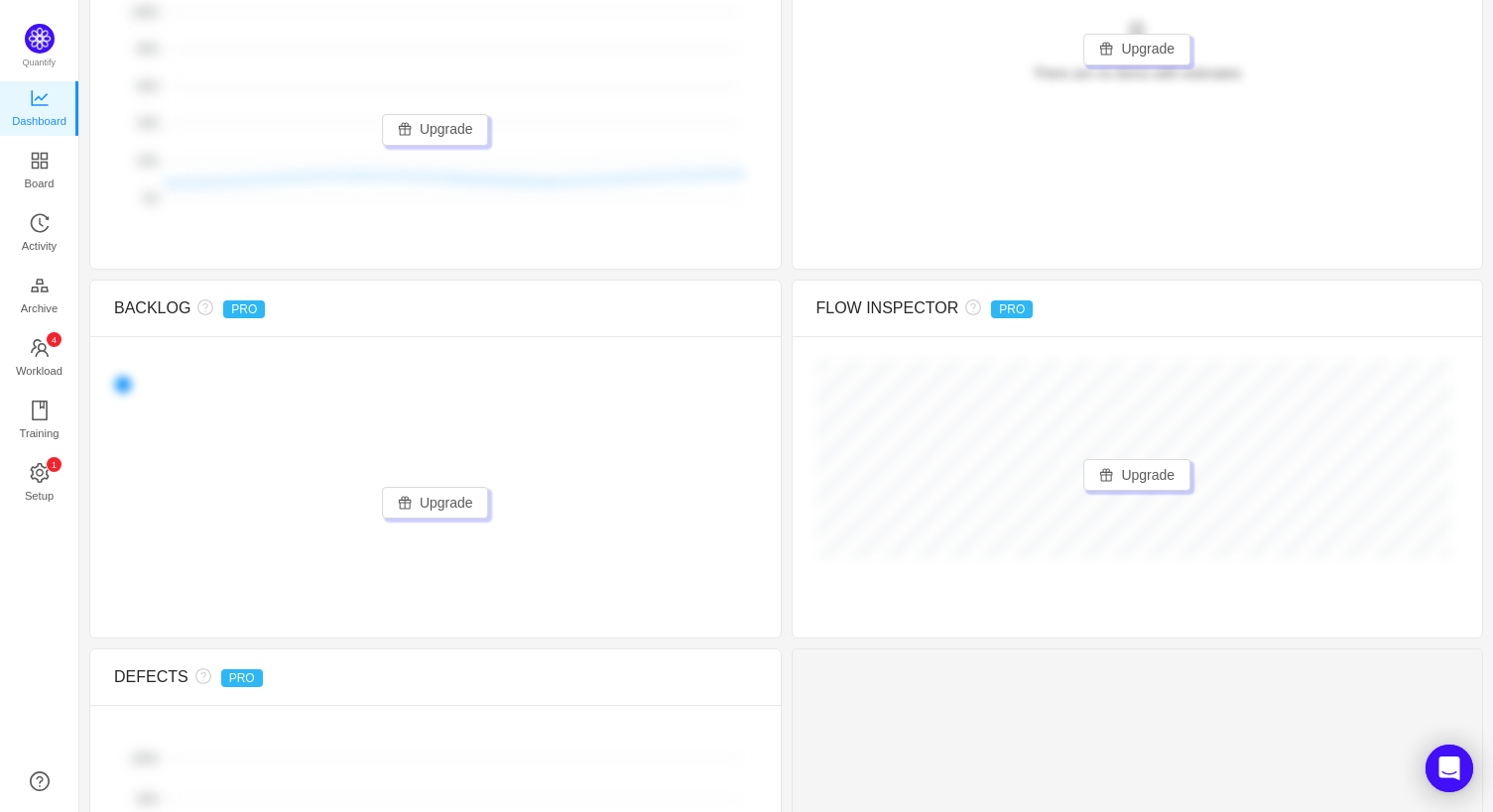 scroll, scrollTop: 1532, scrollLeft: 0, axis: vertical 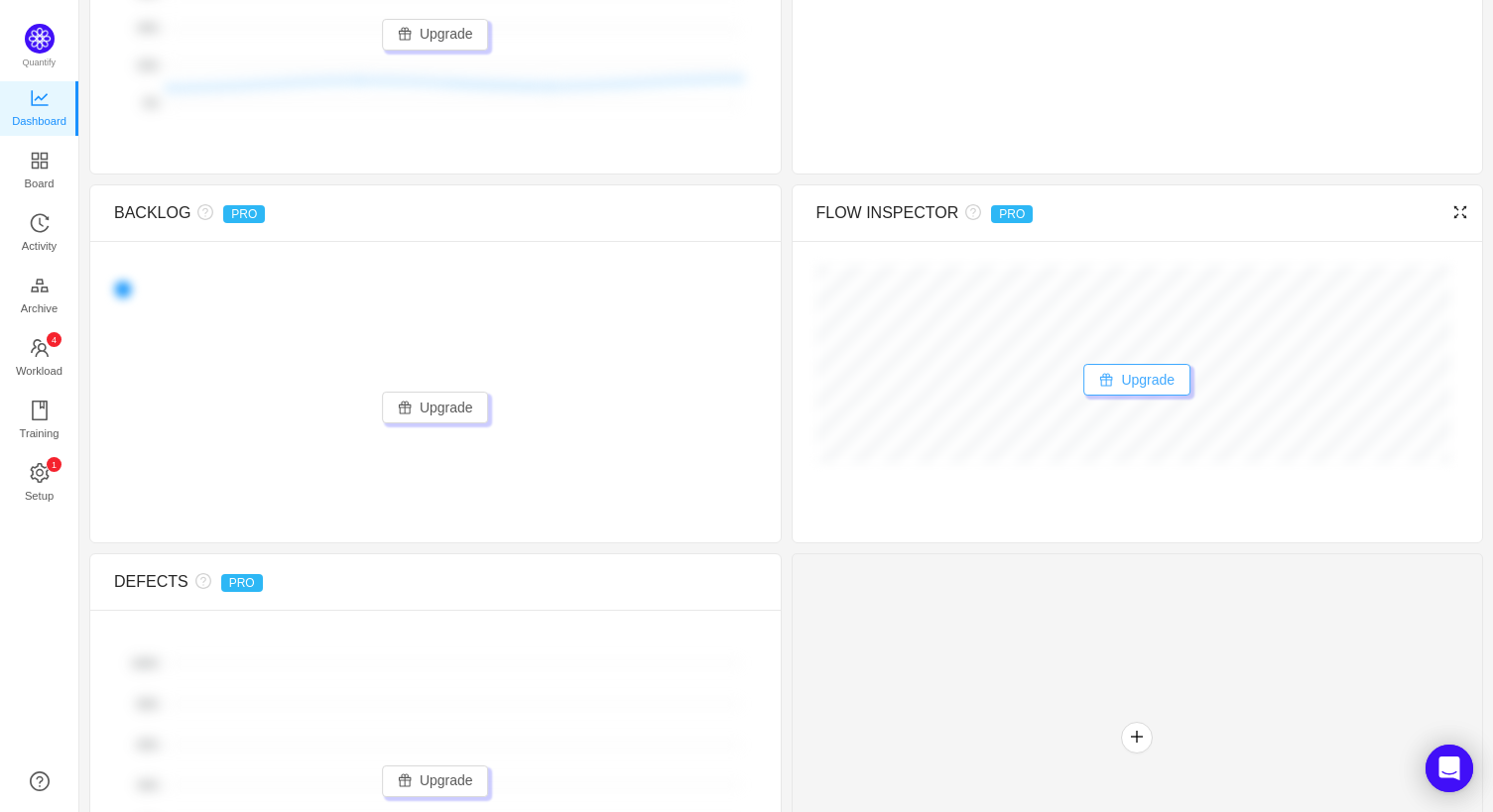 click on "Upgrade" at bounding box center (1137, 380) 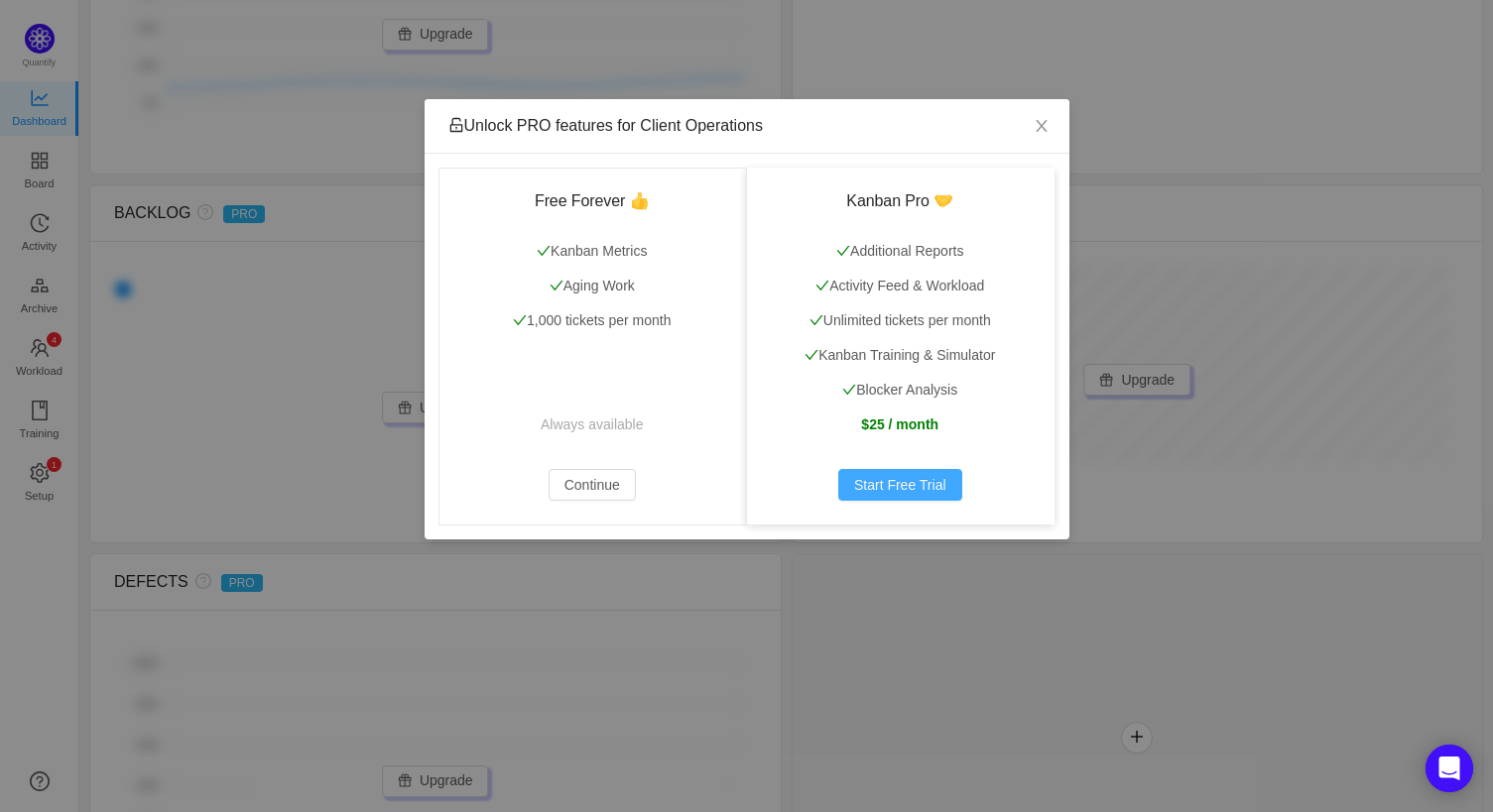 click on "Start Free Trial" at bounding box center [900, 485] 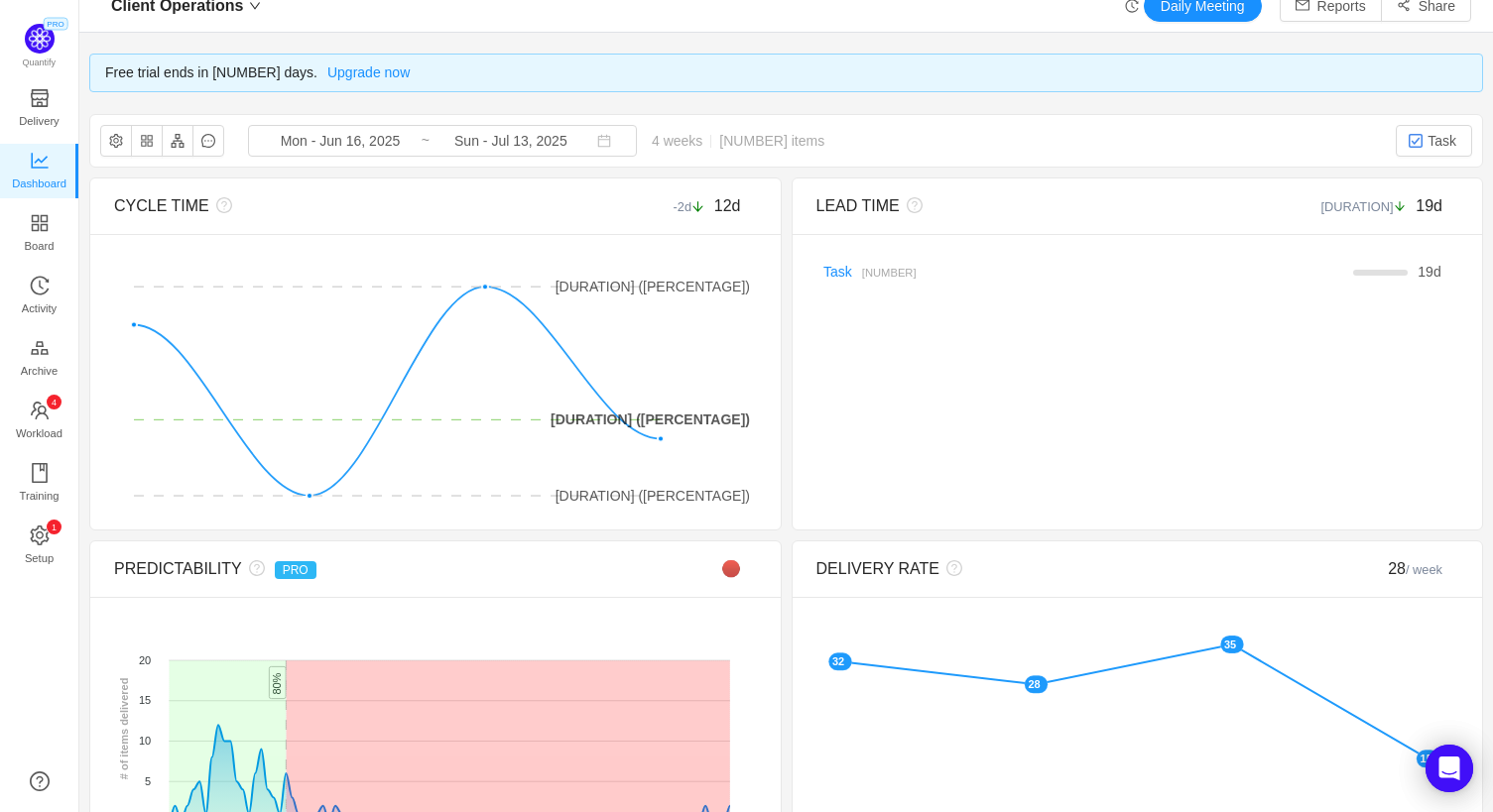 scroll, scrollTop: 0, scrollLeft: 0, axis: both 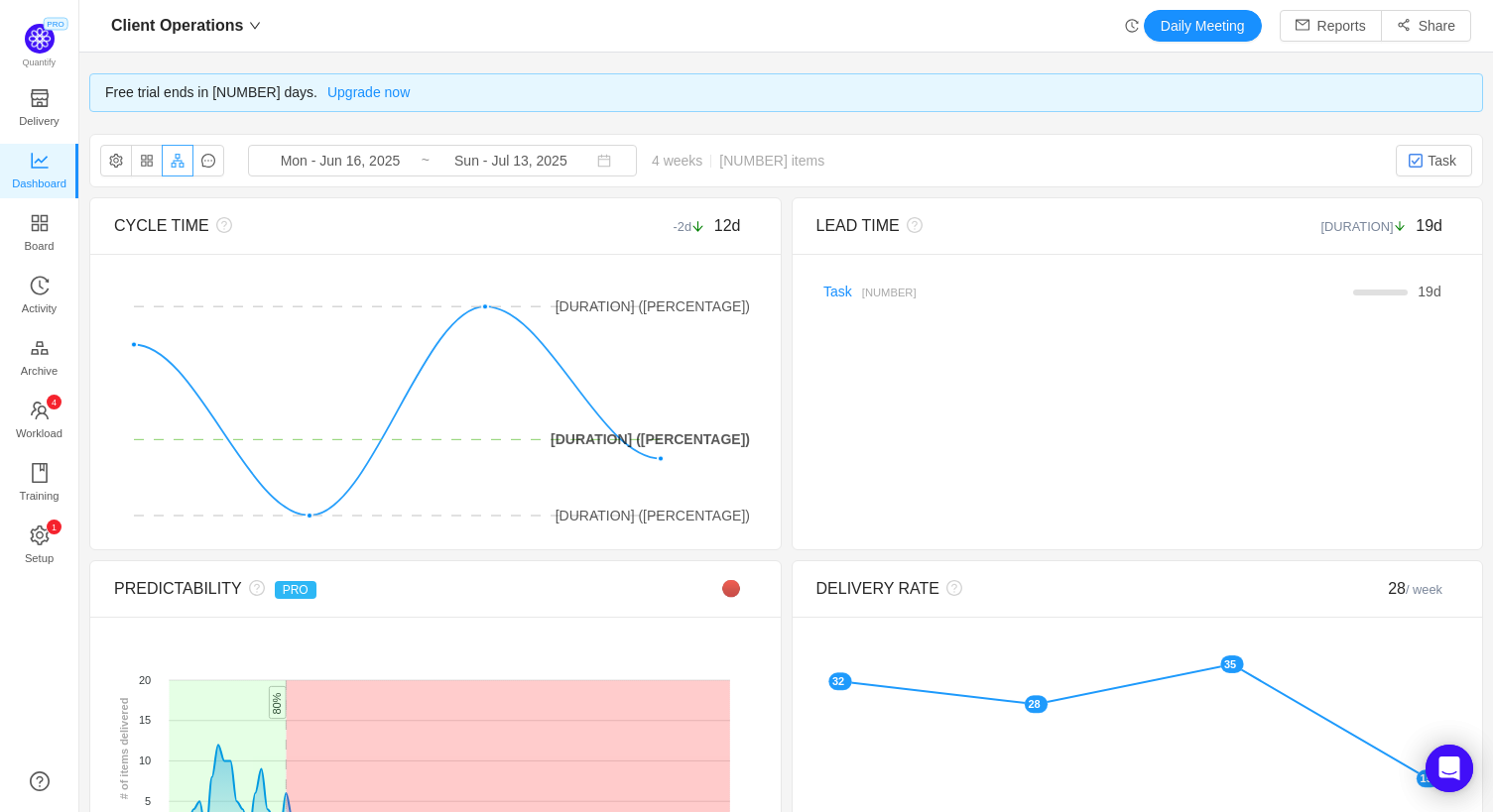 click at bounding box center [178, 161] 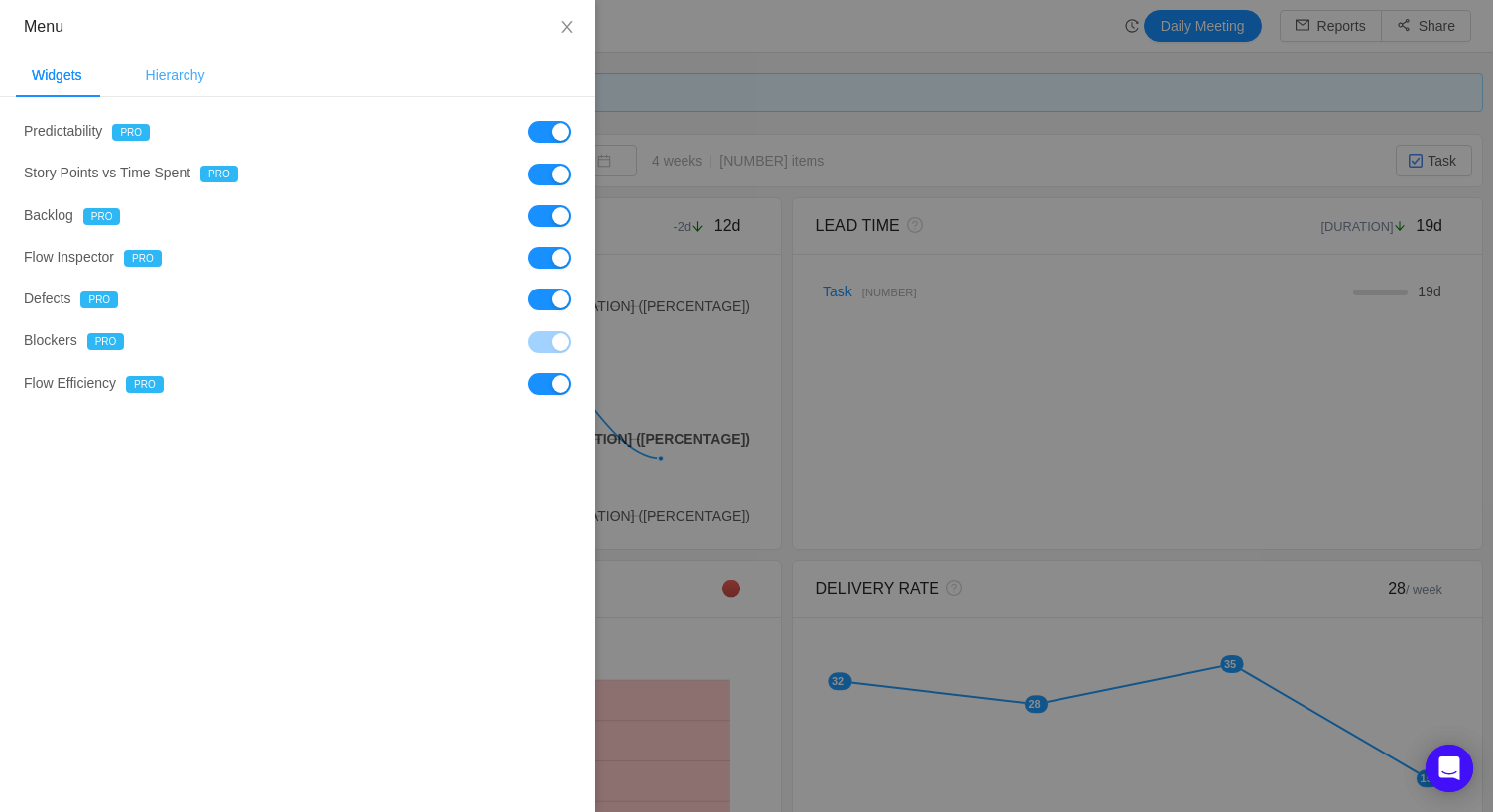 click on "Hierarchy" at bounding box center (176, 75) 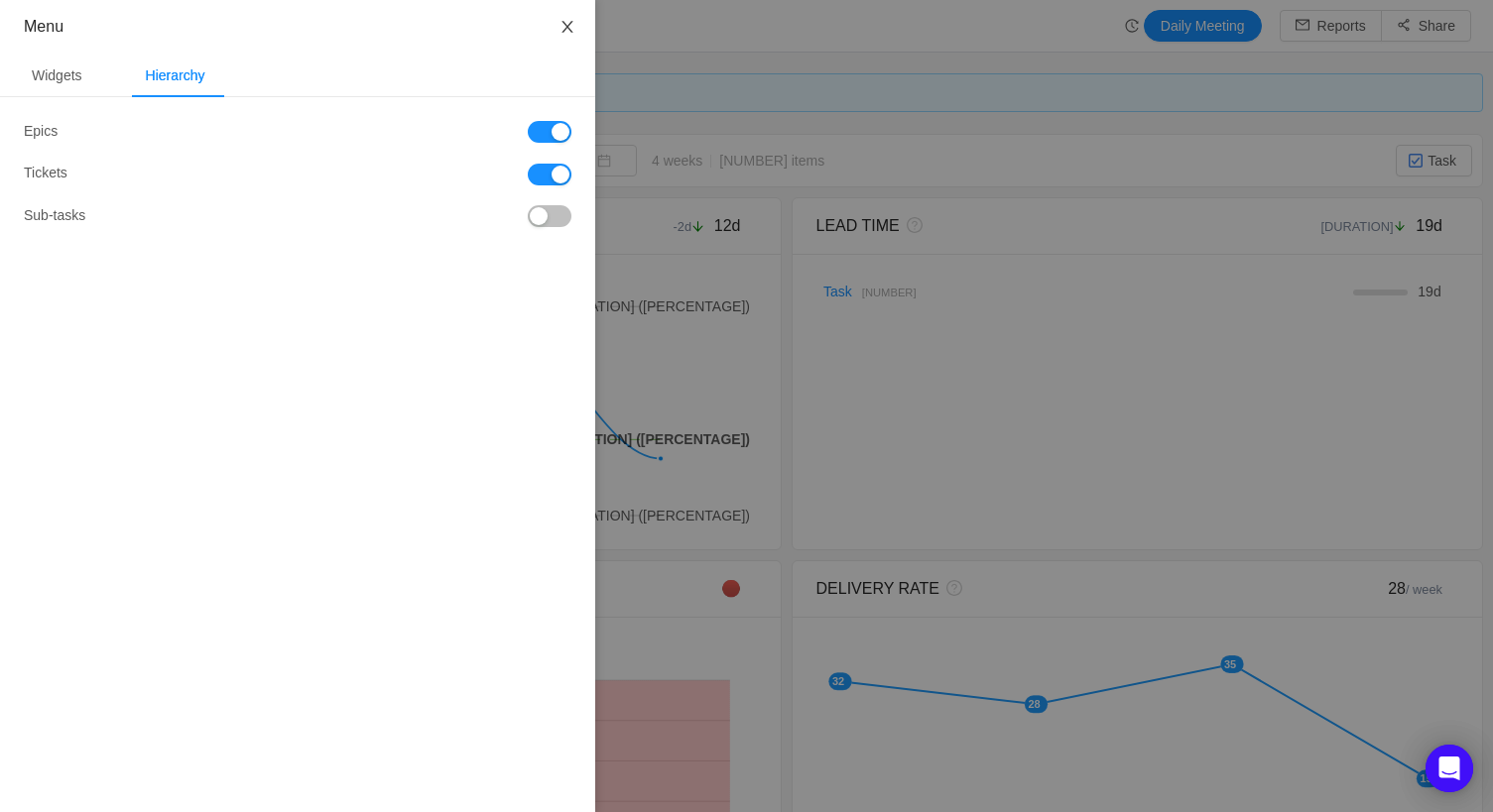 click at bounding box center (567, 28) 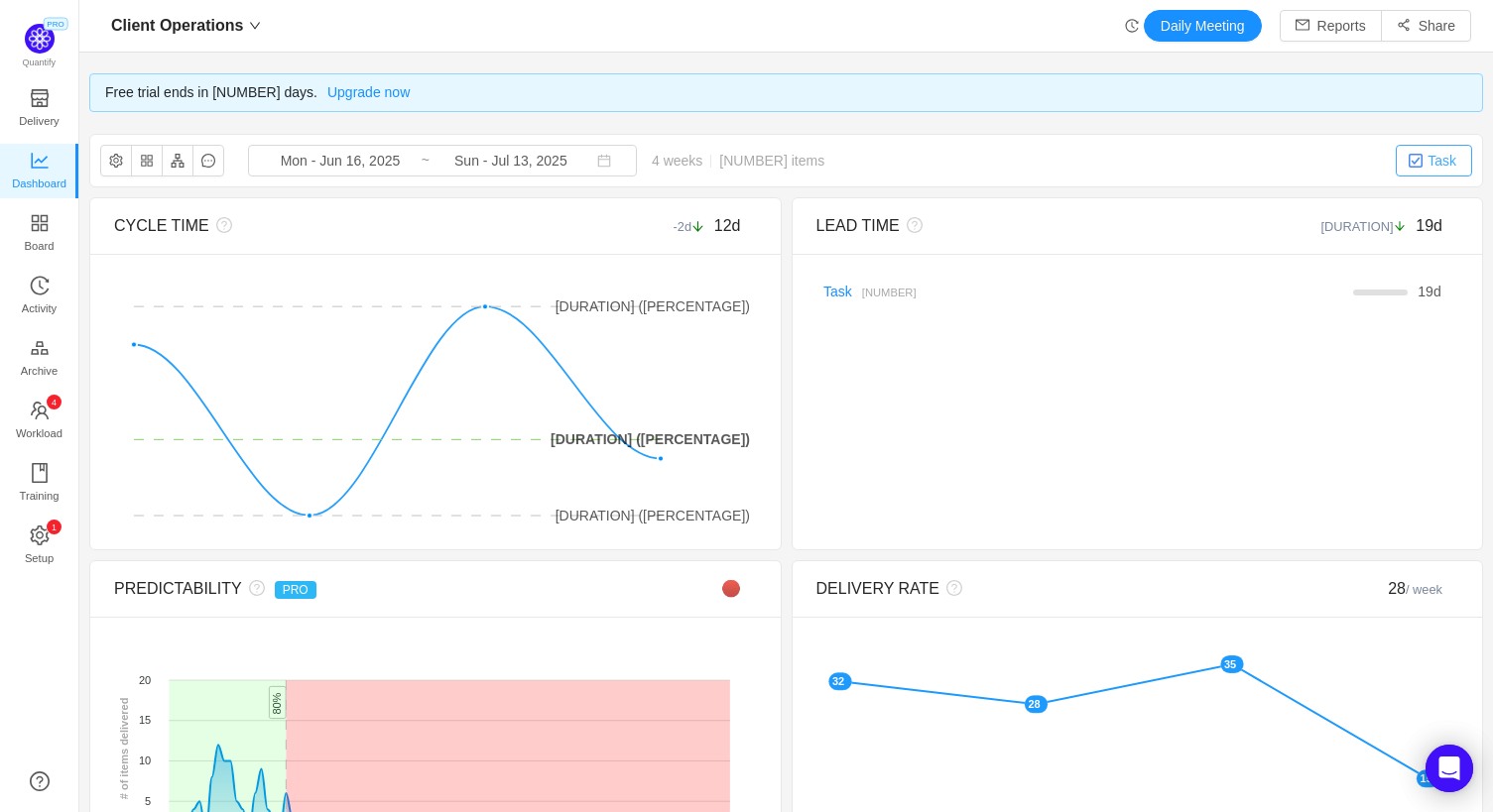 click on "Task" at bounding box center [1433, 161] 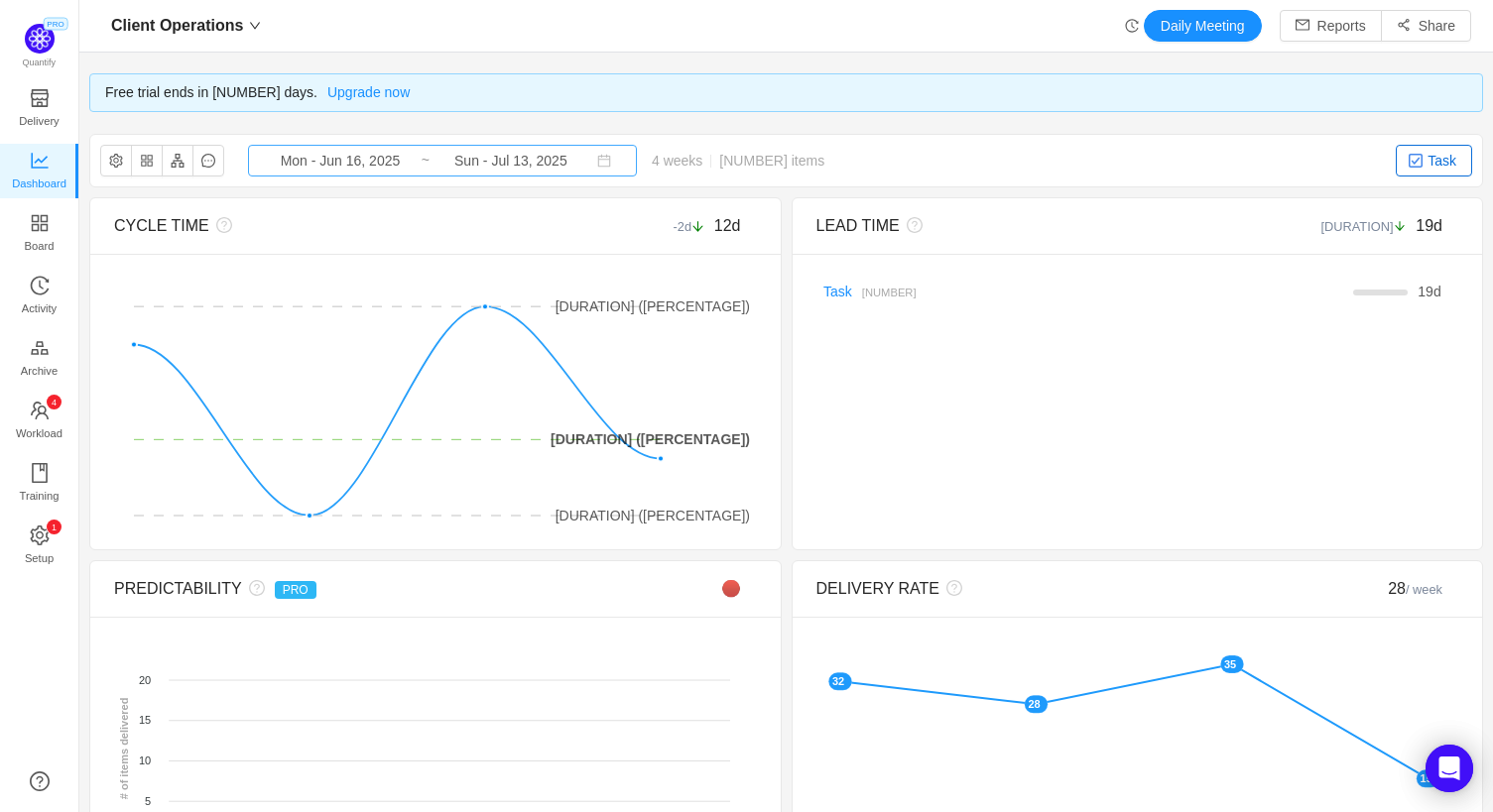 click on "Sun - Jul 13, 2025" at bounding box center [511, 161] 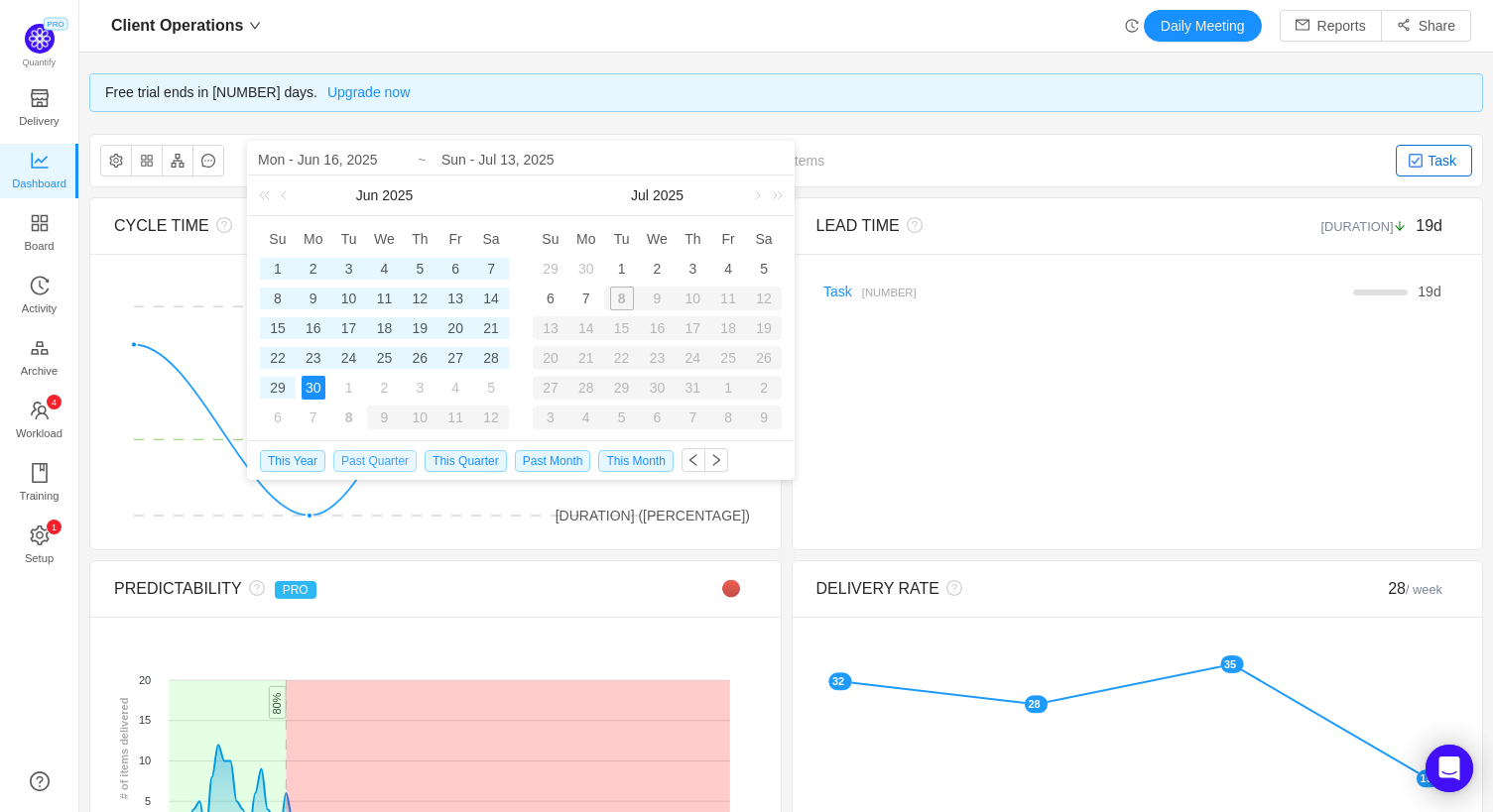 click on "Past Quarter" at bounding box center [375, 461] 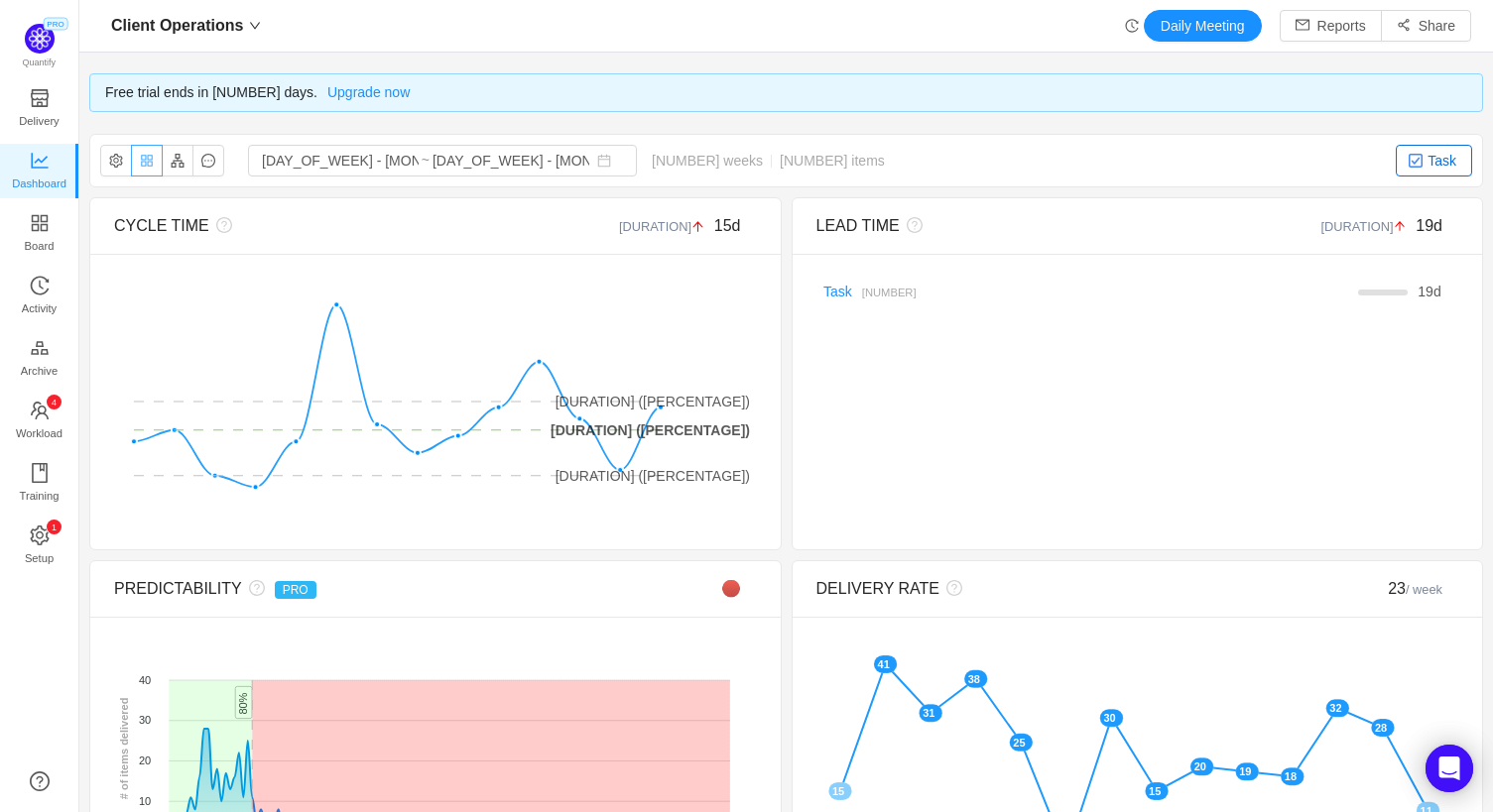click at bounding box center [147, 161] 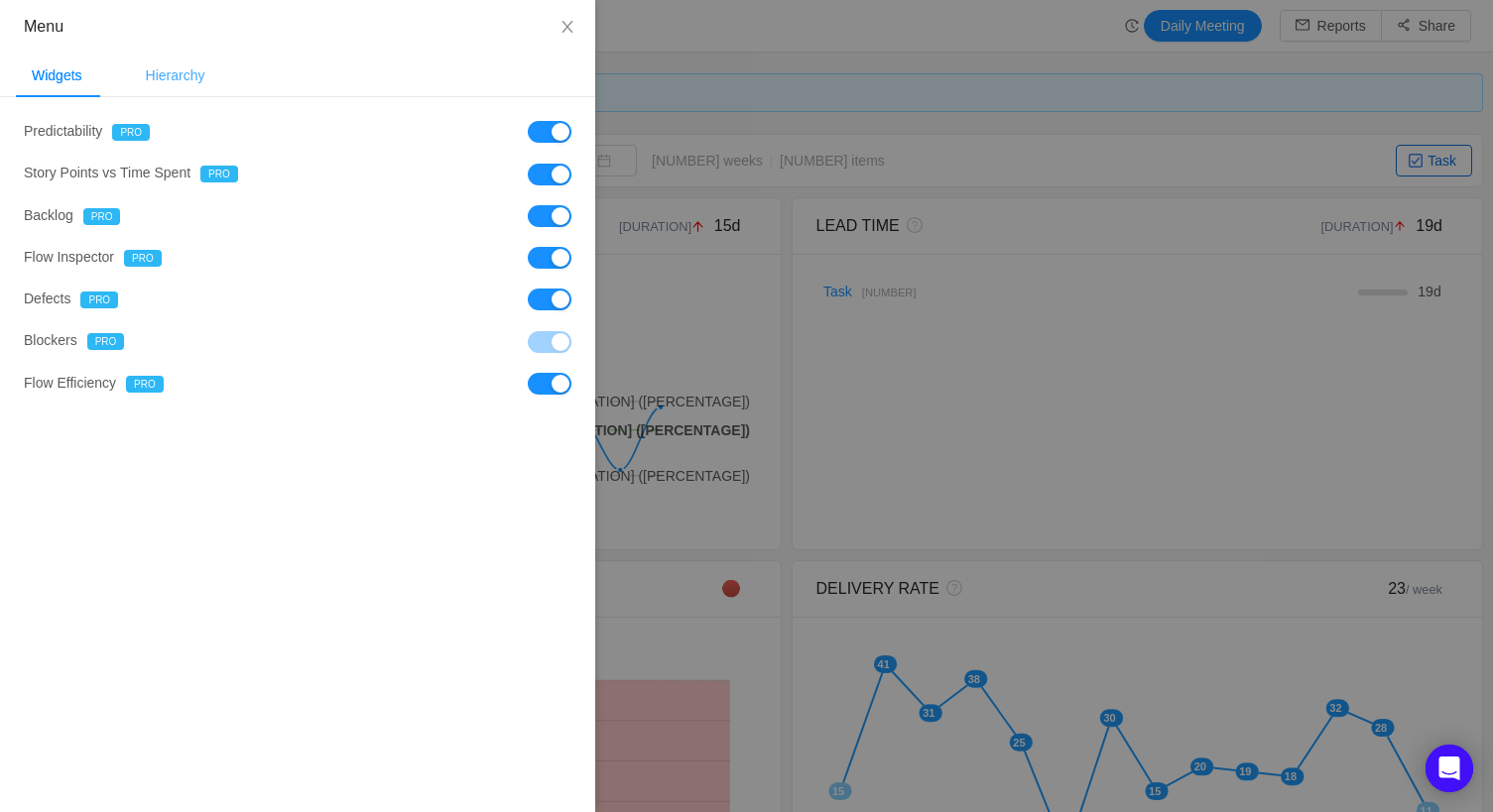 click on "Hierarchy" at bounding box center (176, 75) 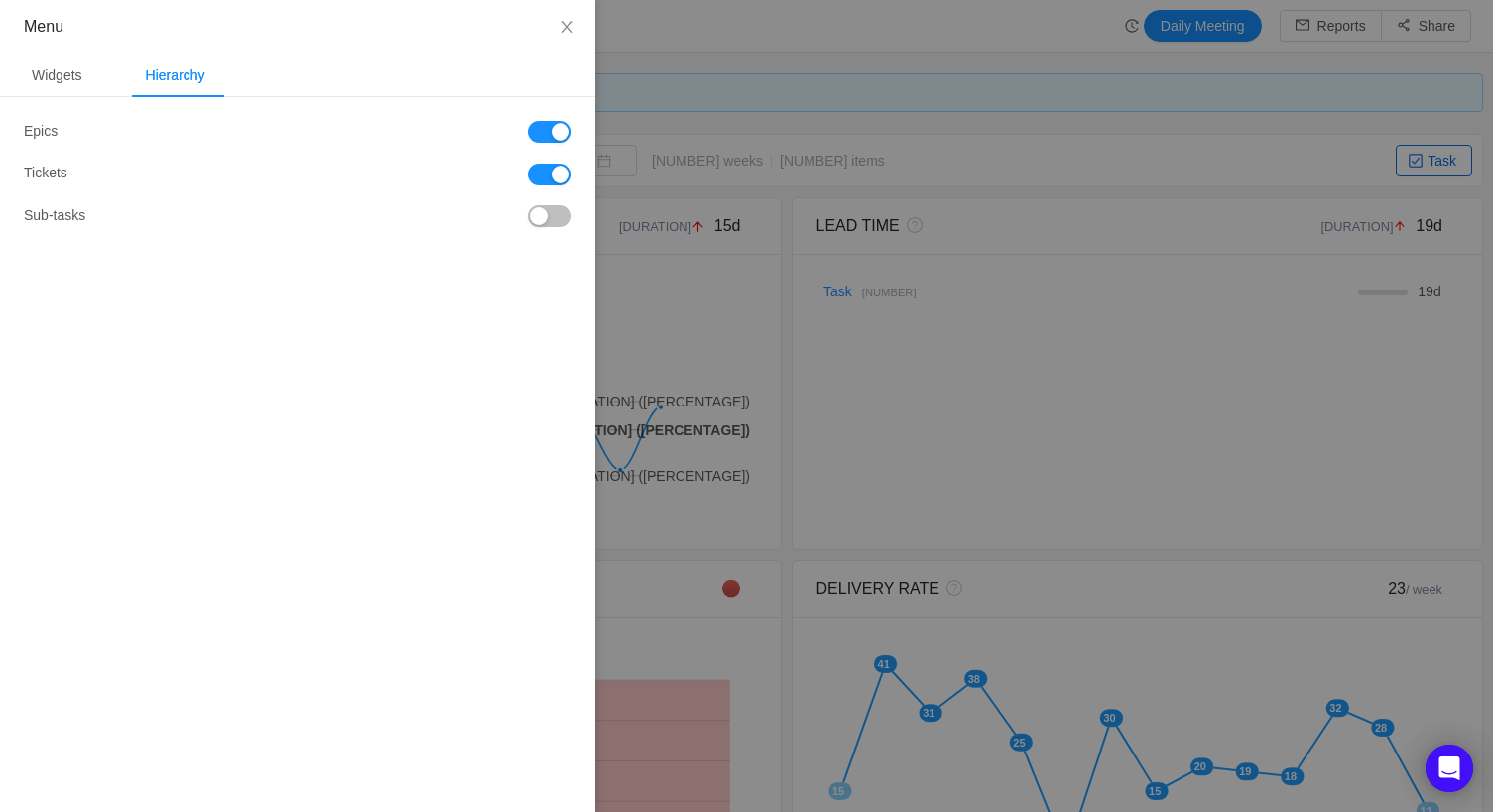 click at bounding box center [435, 132] 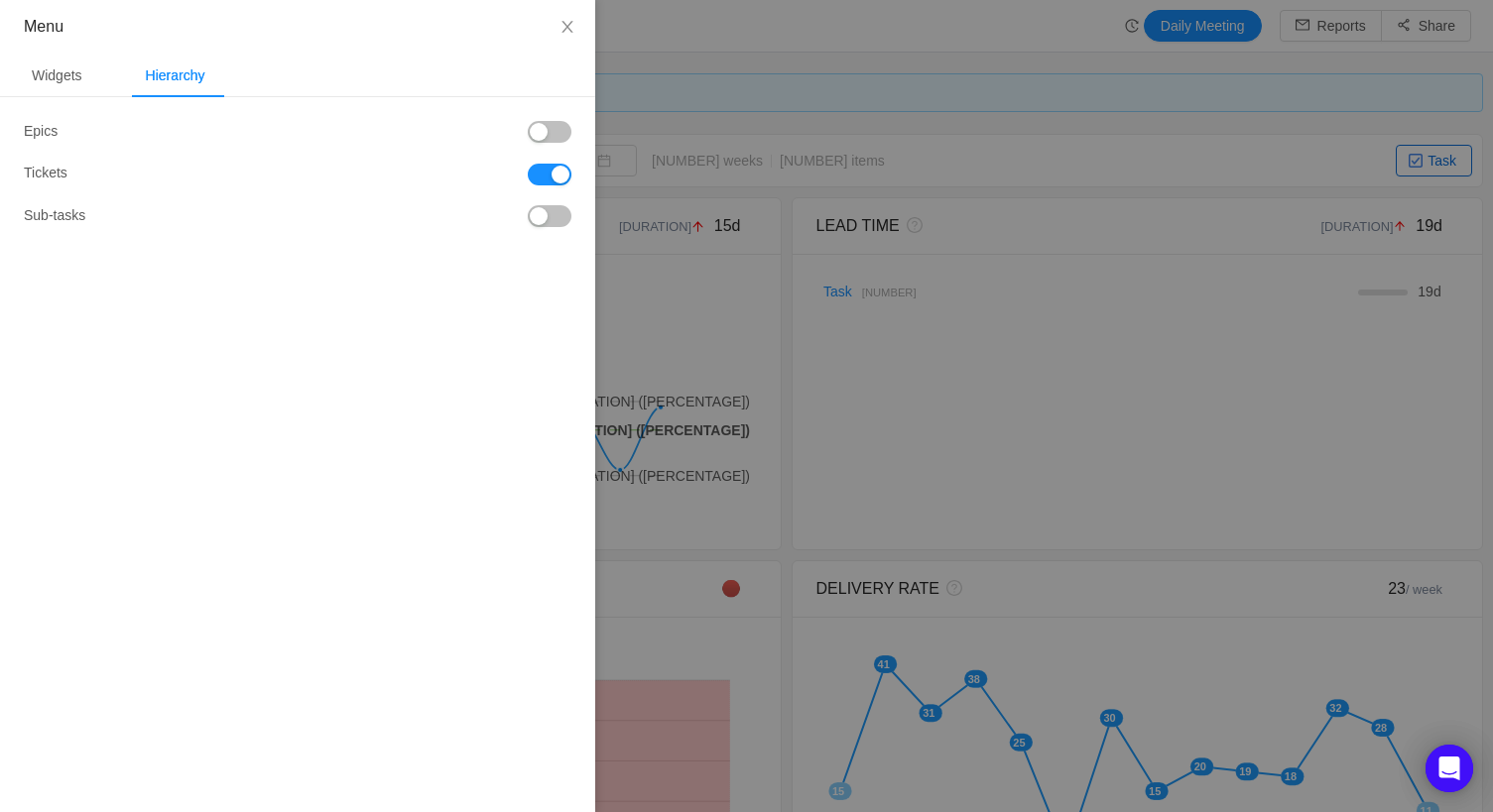 click at bounding box center (550, 132) 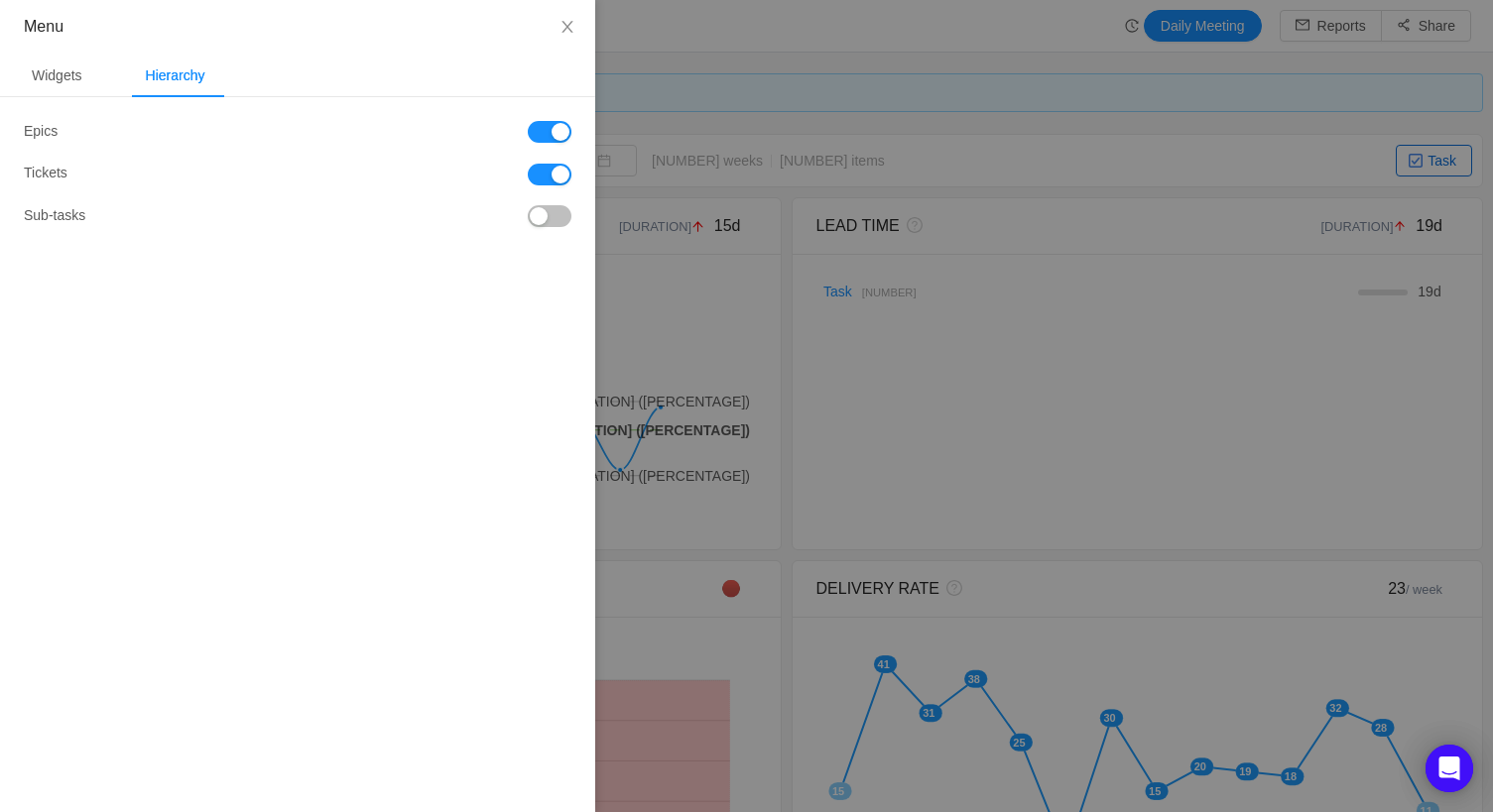 click at bounding box center (550, 132) 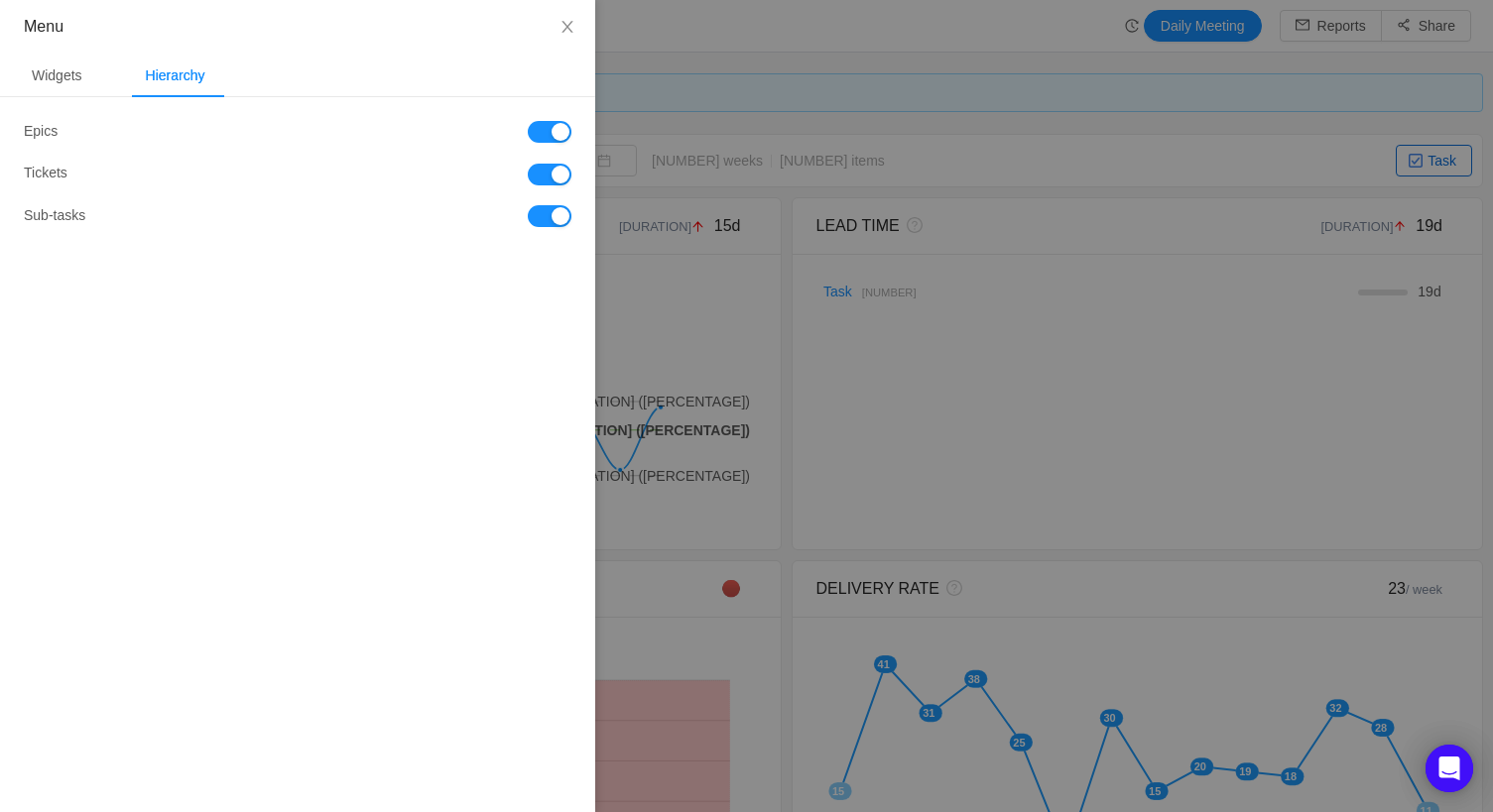 click at bounding box center [550, 132] 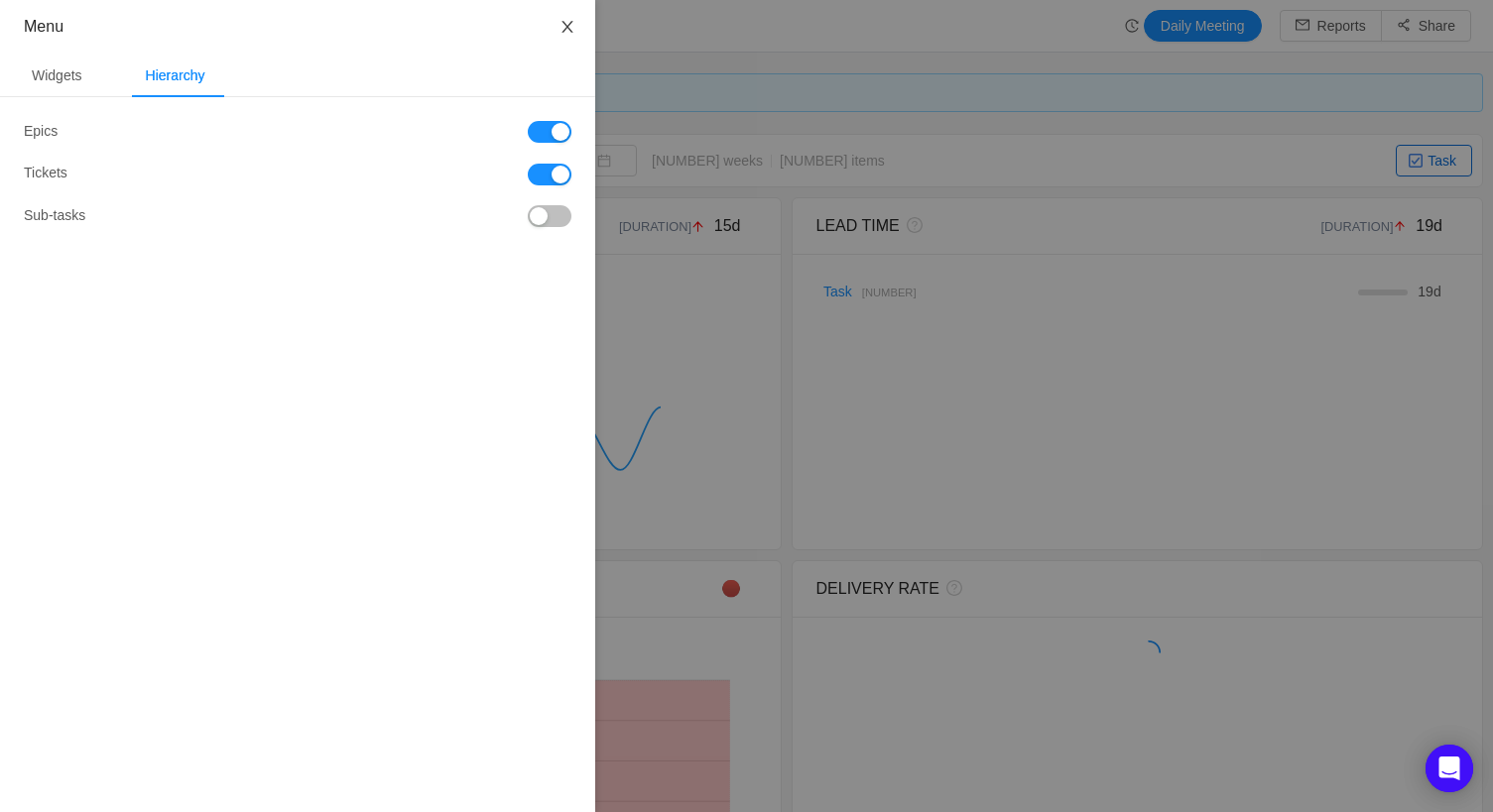 click at bounding box center [567, 27] 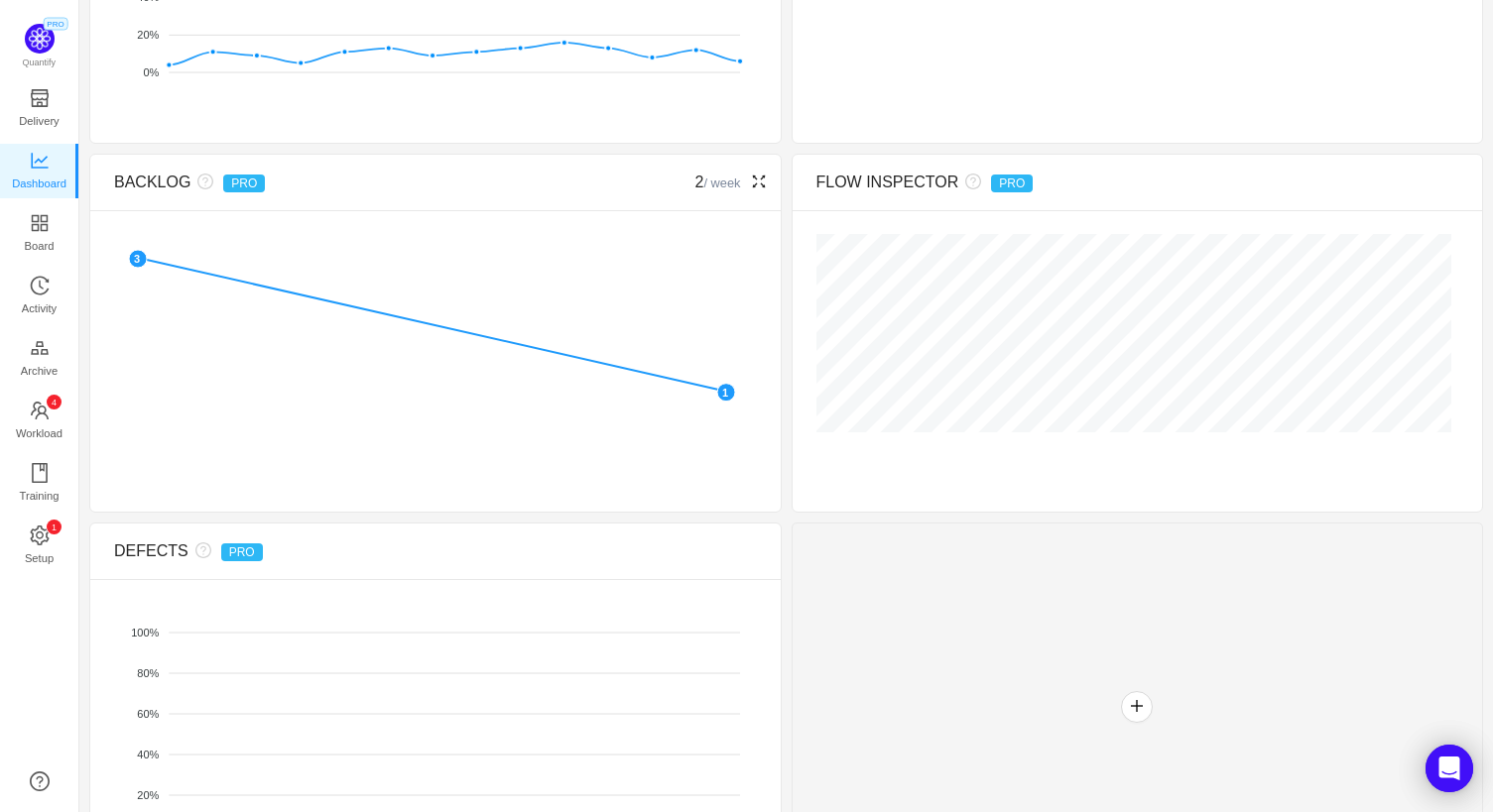 scroll, scrollTop: 1707, scrollLeft: 0, axis: vertical 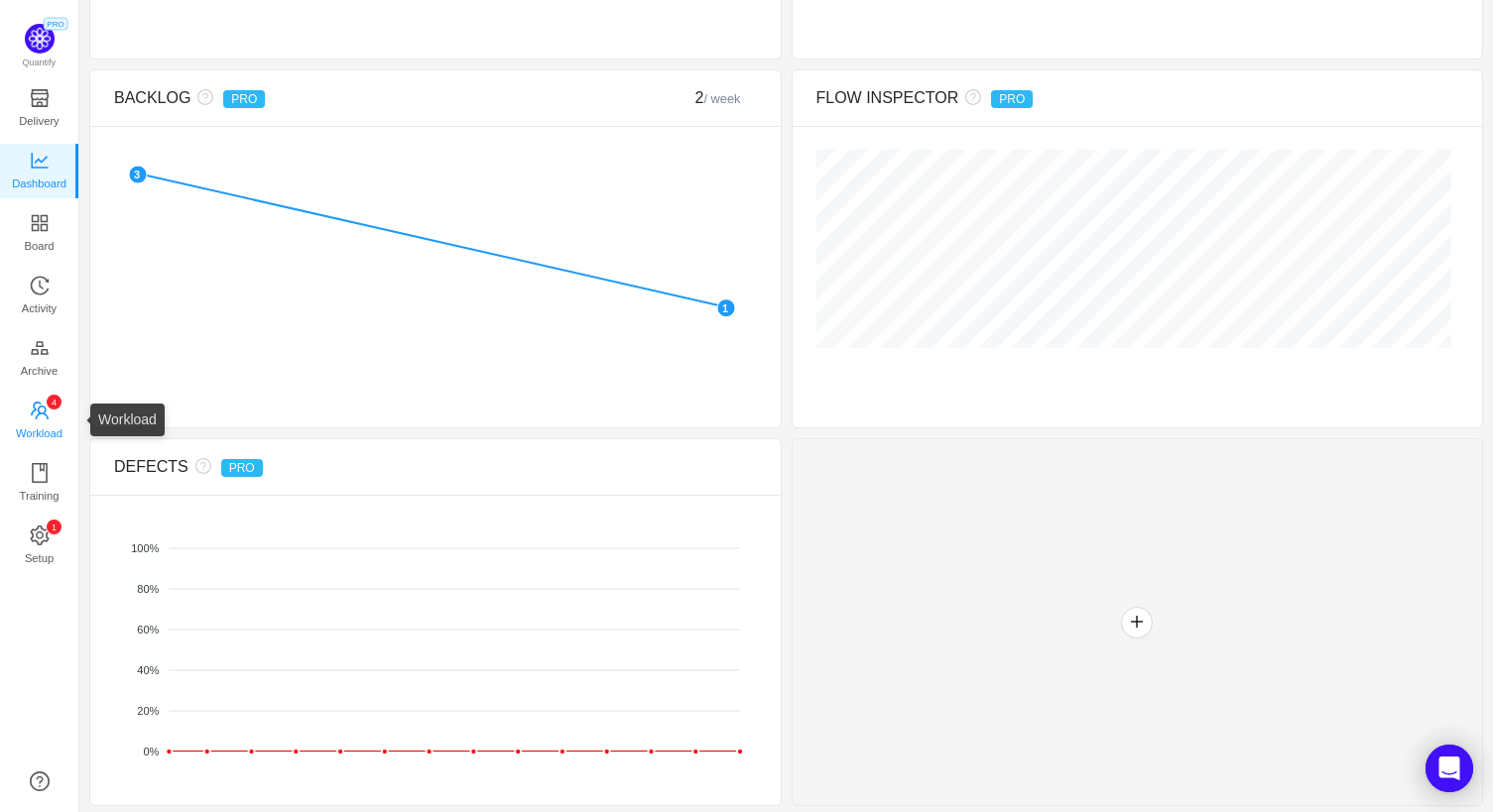 click on "Workload" at bounding box center (39, 433) 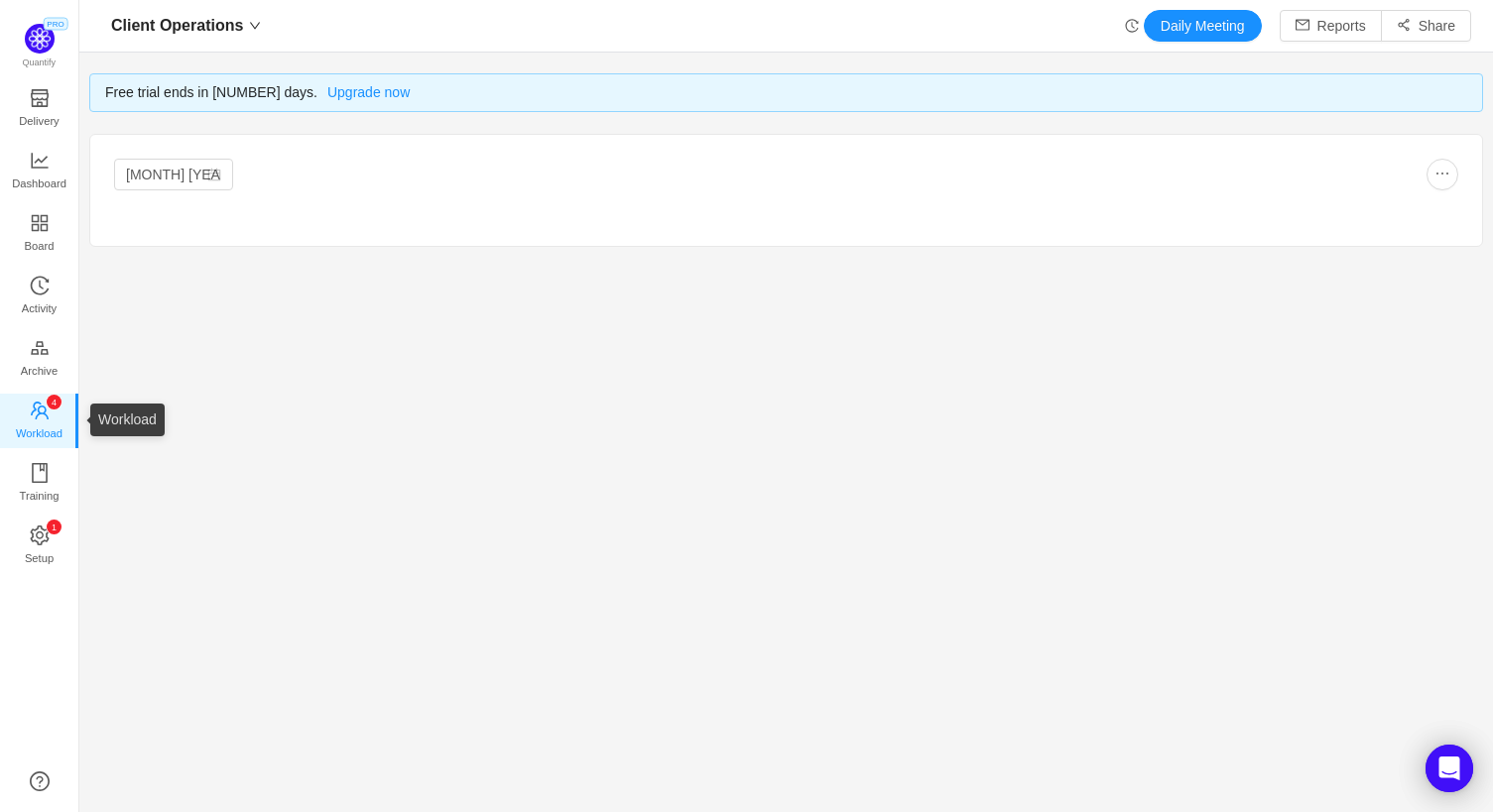 scroll, scrollTop: 0, scrollLeft: 0, axis: both 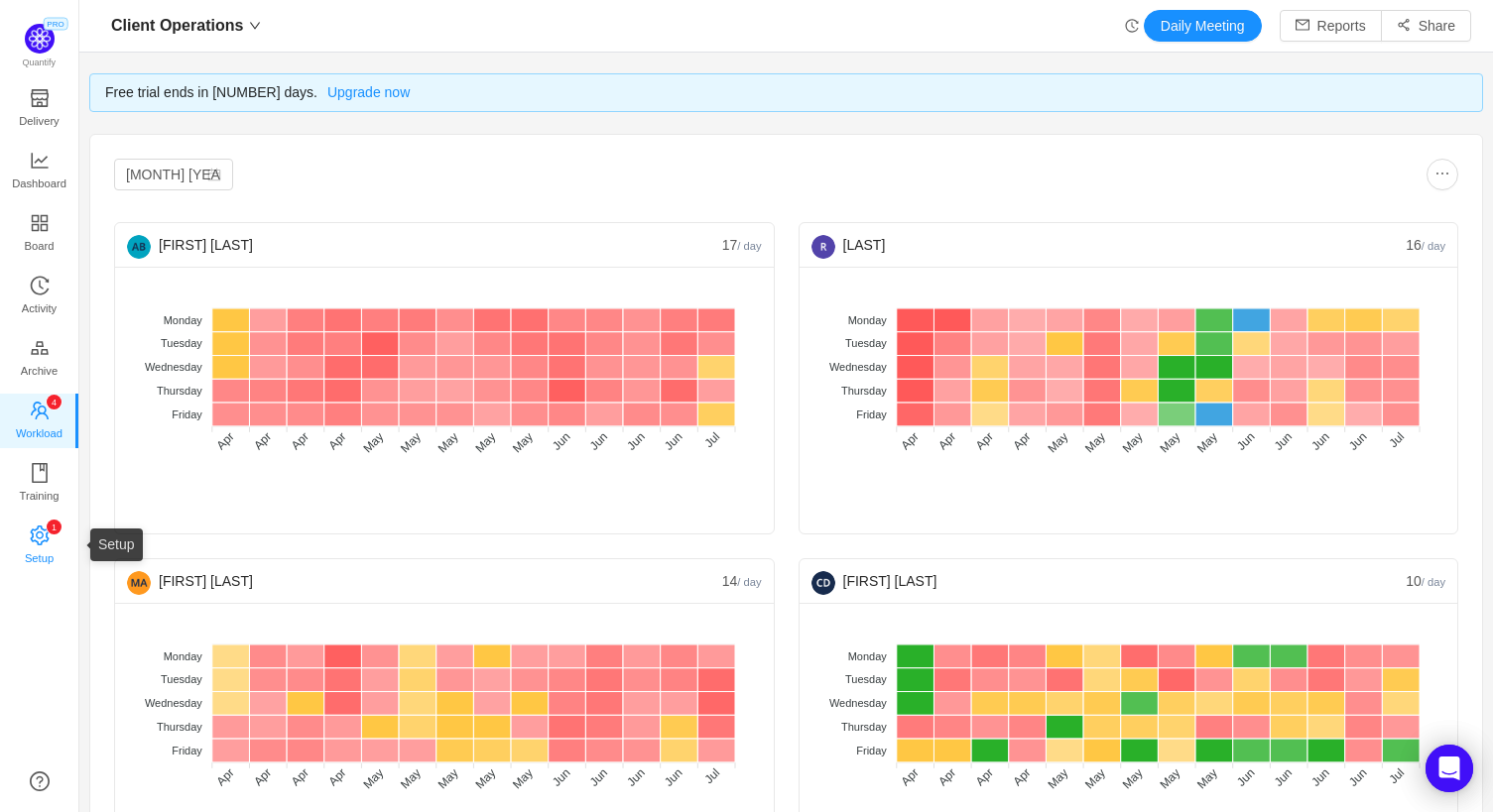 click at bounding box center [39, 534] 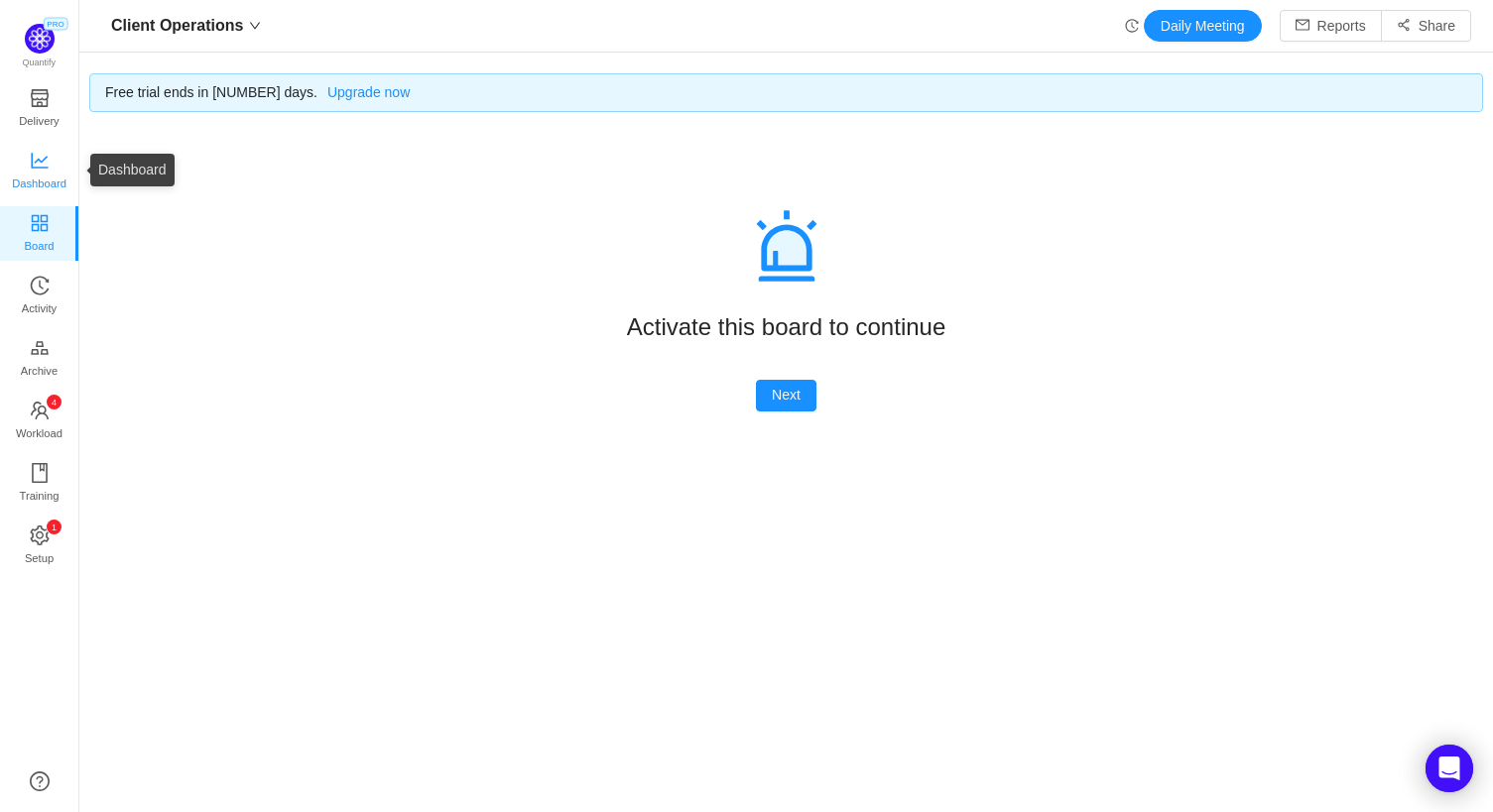 click at bounding box center [40, 161] 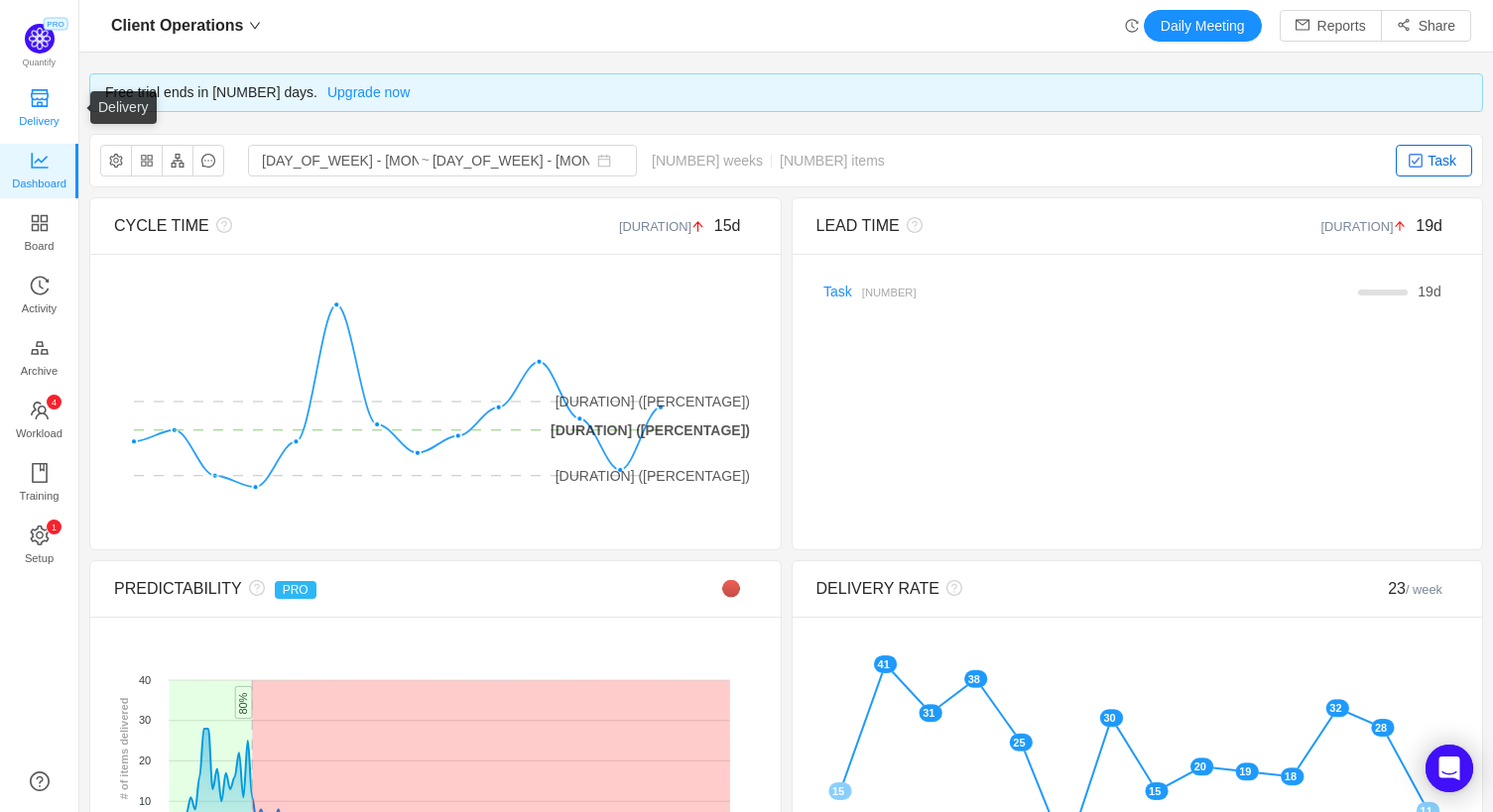 click on "Delivery" at bounding box center (39, 121) 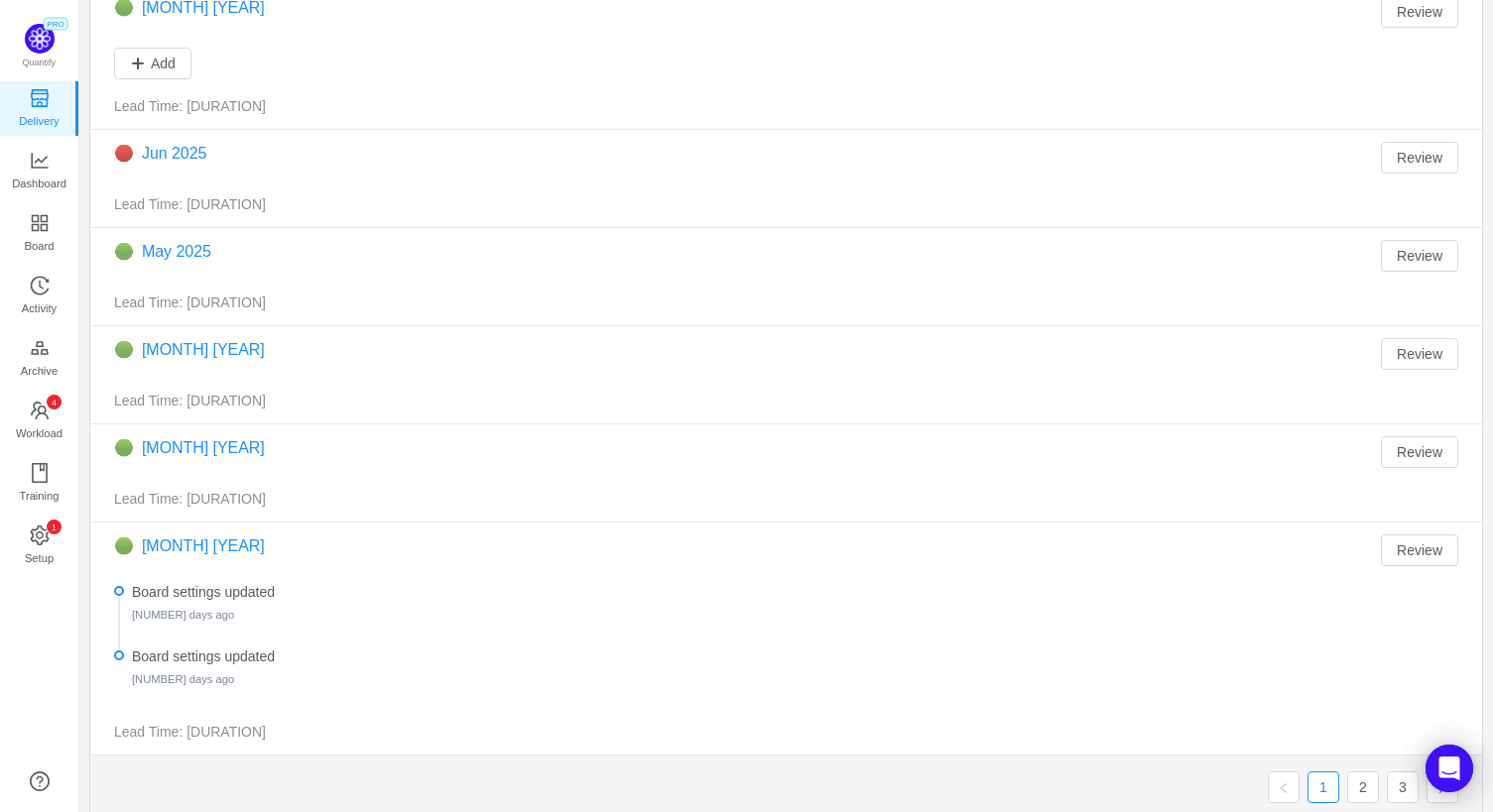 scroll, scrollTop: 538, scrollLeft: 0, axis: vertical 